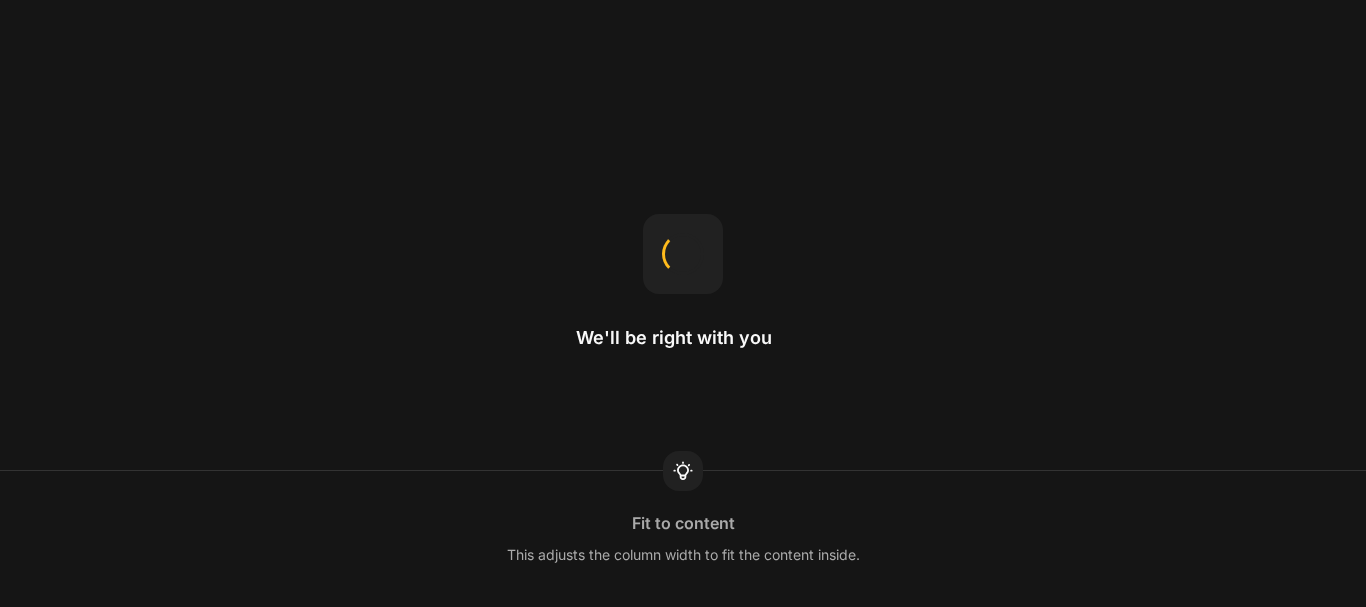 scroll, scrollTop: 0, scrollLeft: 0, axis: both 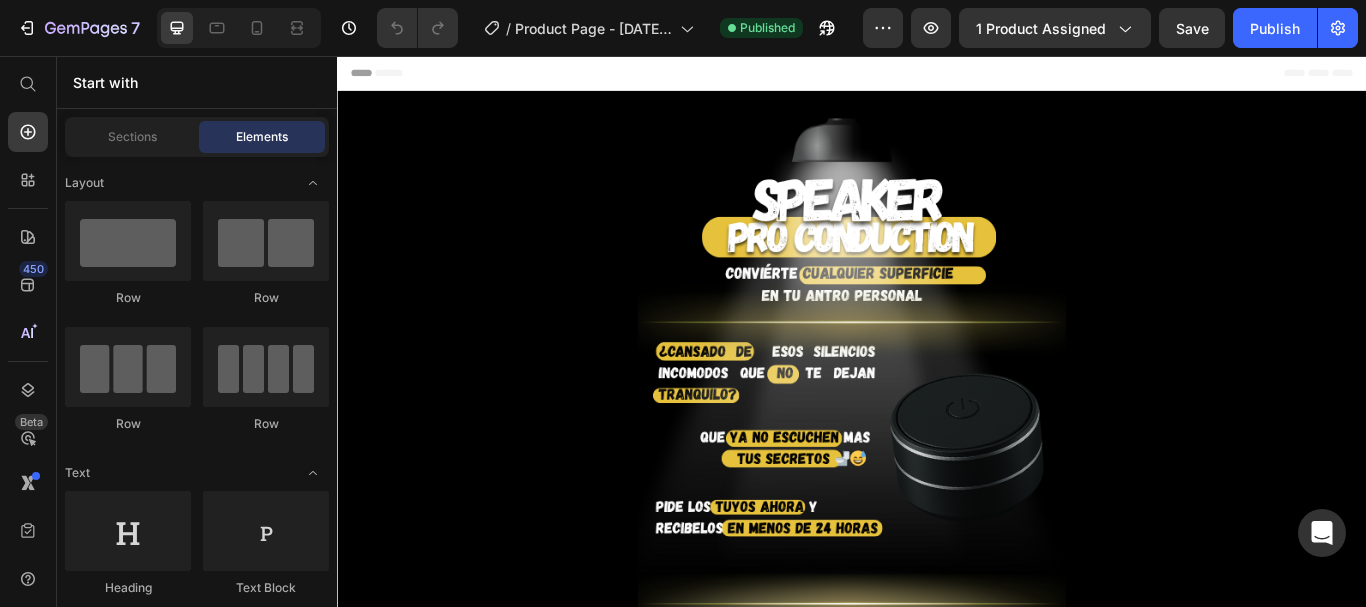 click on "Header" at bounding box center [937, 76] 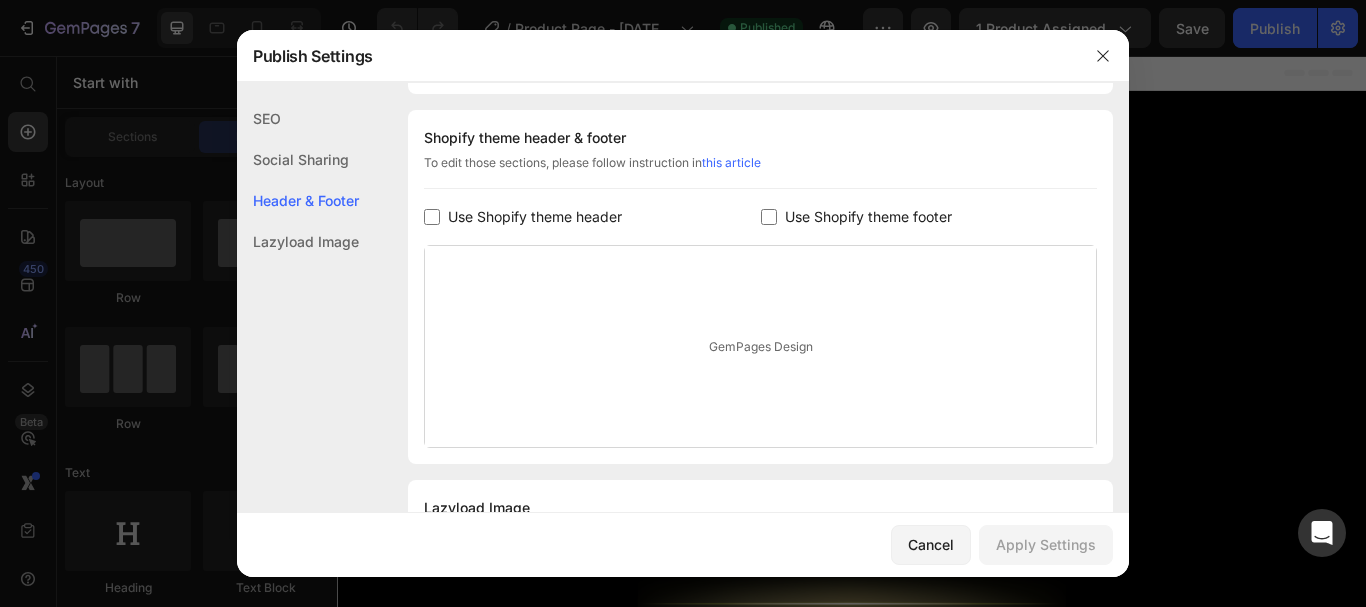 scroll, scrollTop: 291, scrollLeft: 0, axis: vertical 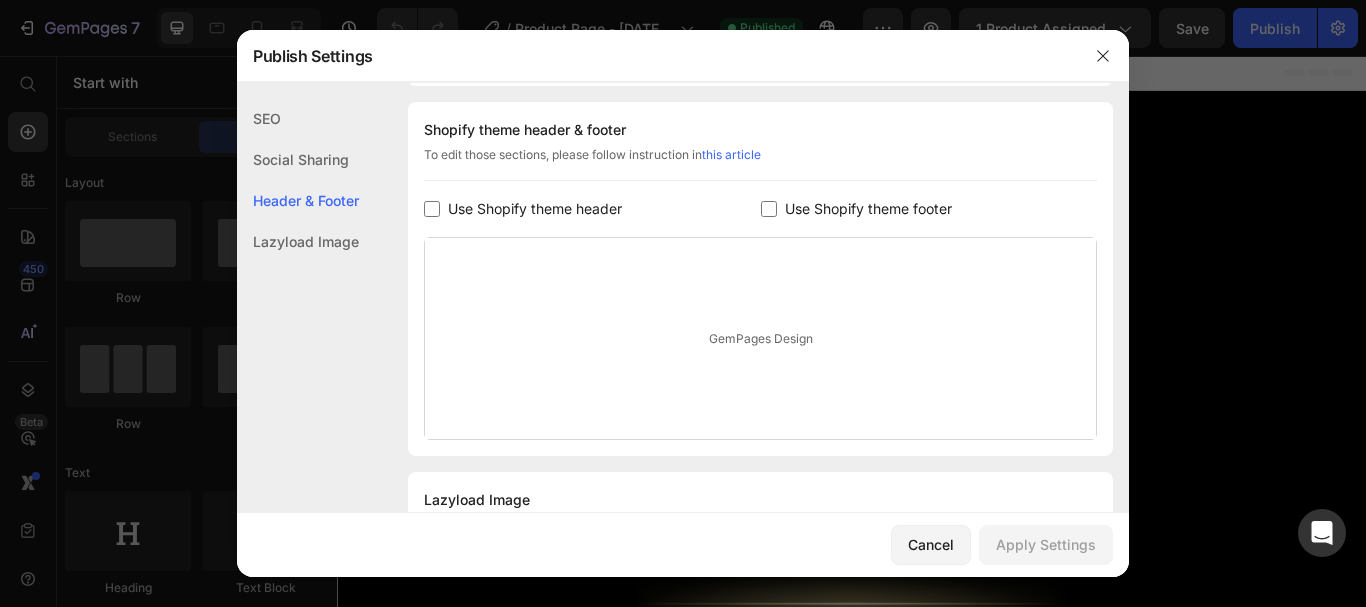 click on "SEO" 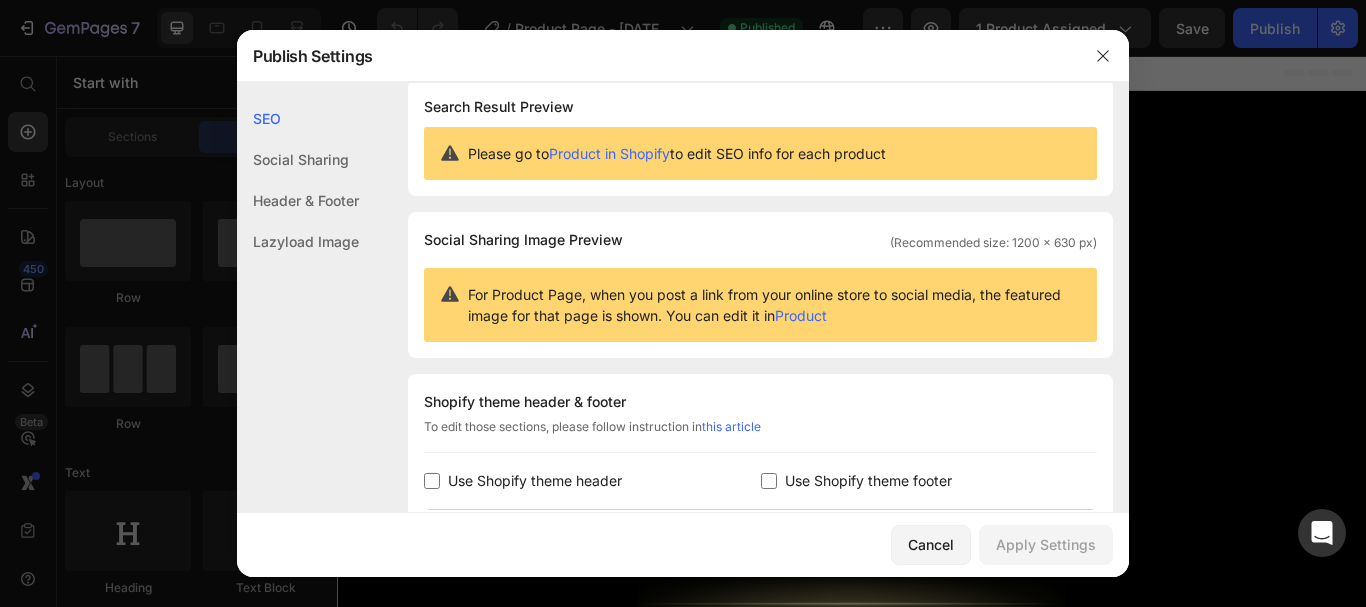 scroll, scrollTop: 0, scrollLeft: 0, axis: both 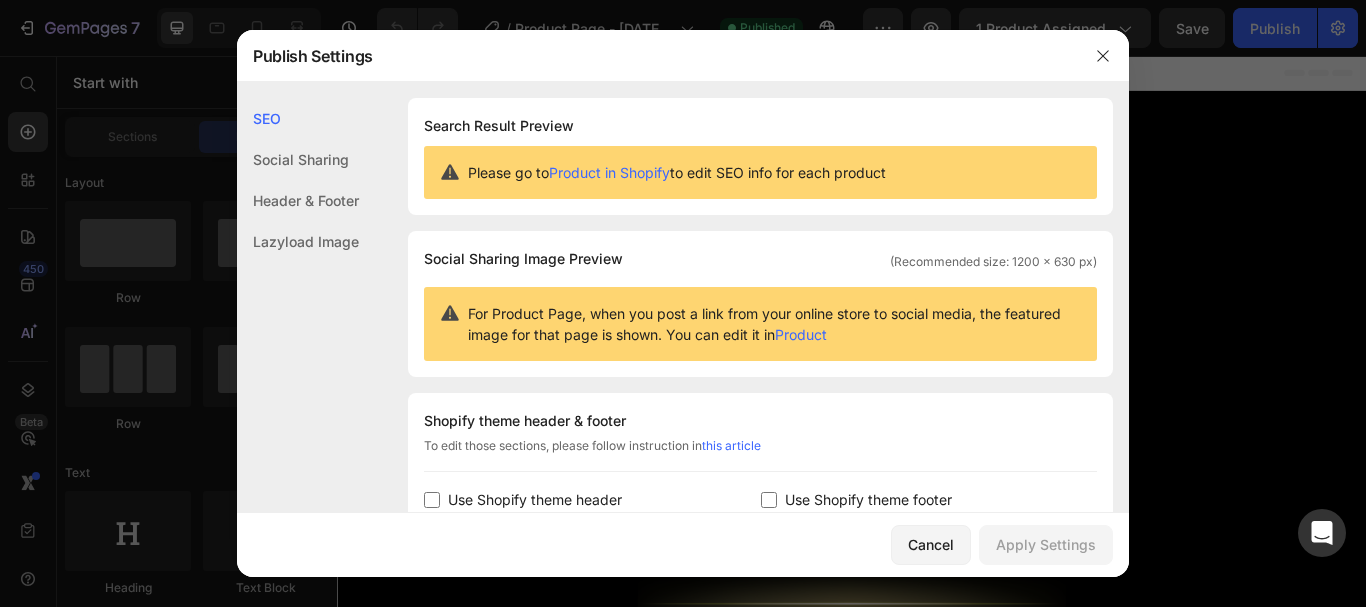 click on "Header & Footer" 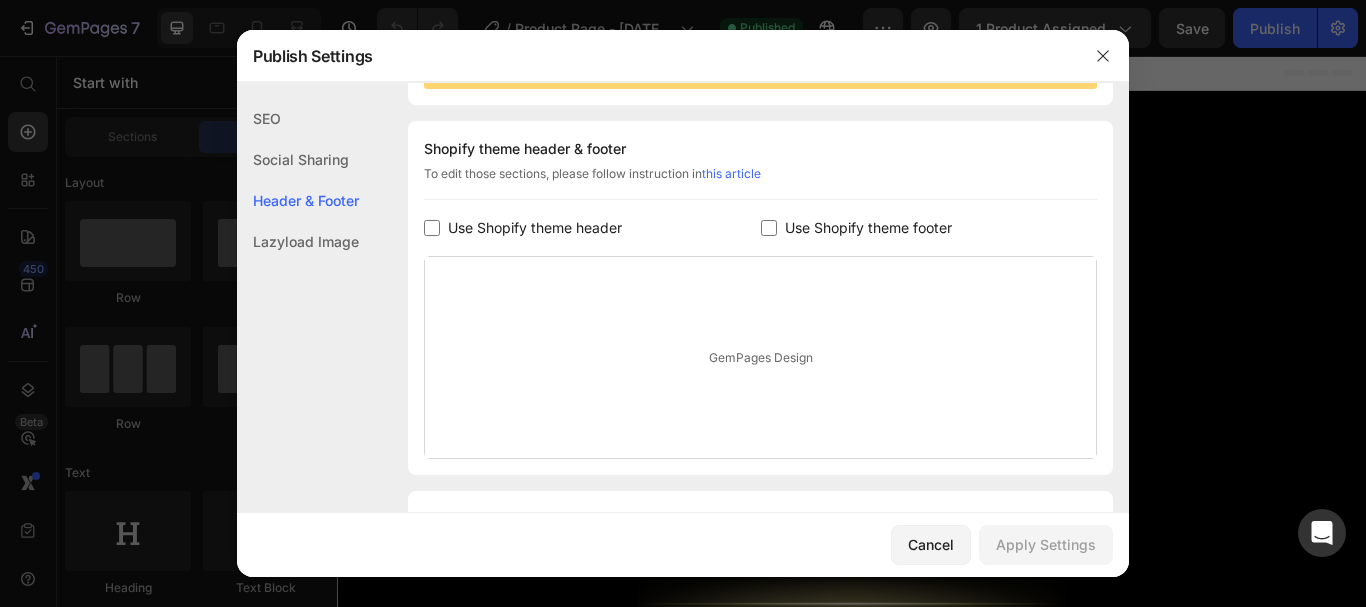 scroll, scrollTop: 291, scrollLeft: 0, axis: vertical 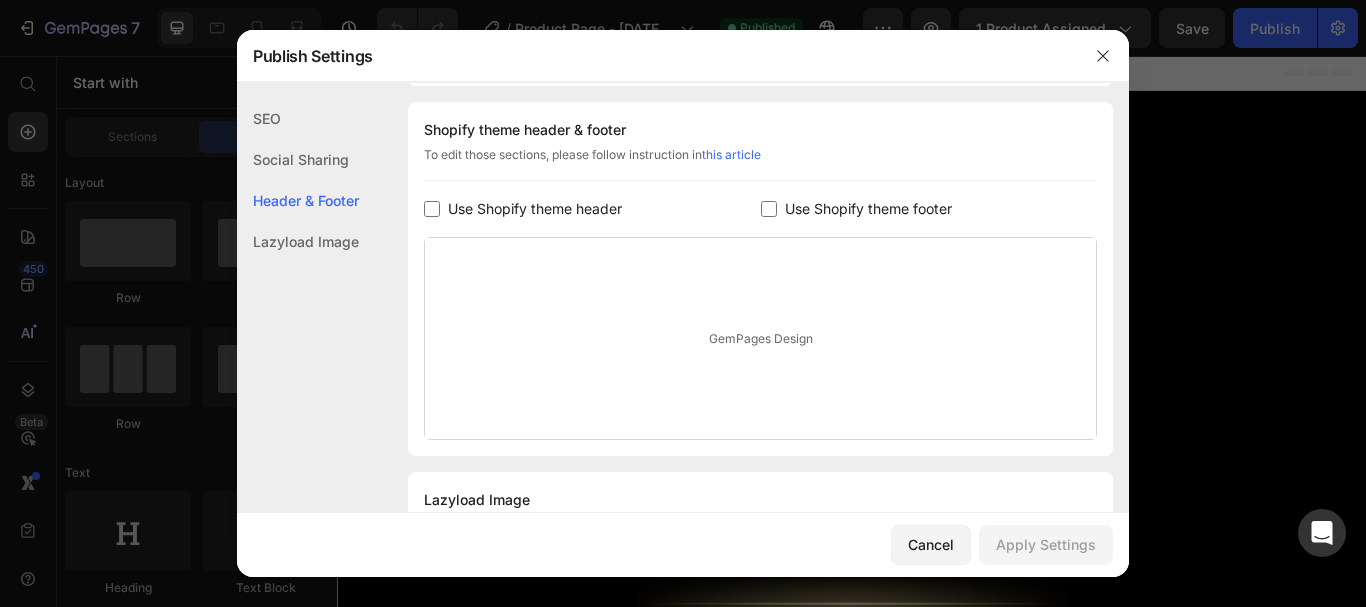 click on "GemPages Design" at bounding box center (760, 338) 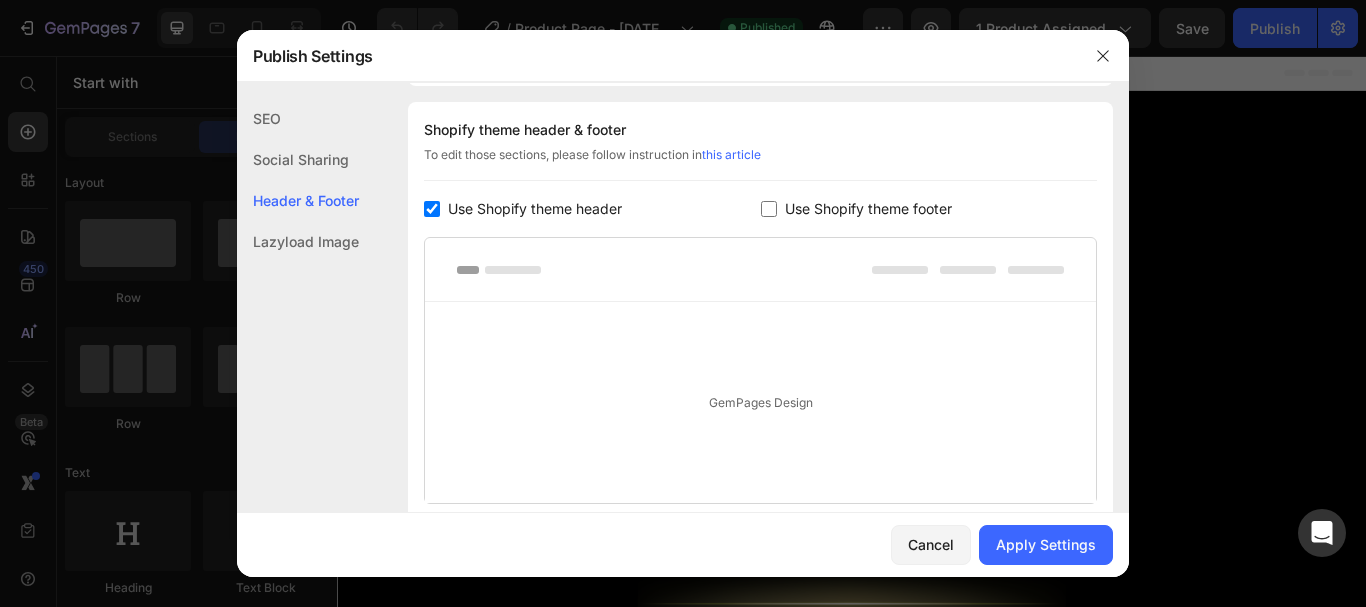 click on "Use Shopify theme header" at bounding box center [535, 209] 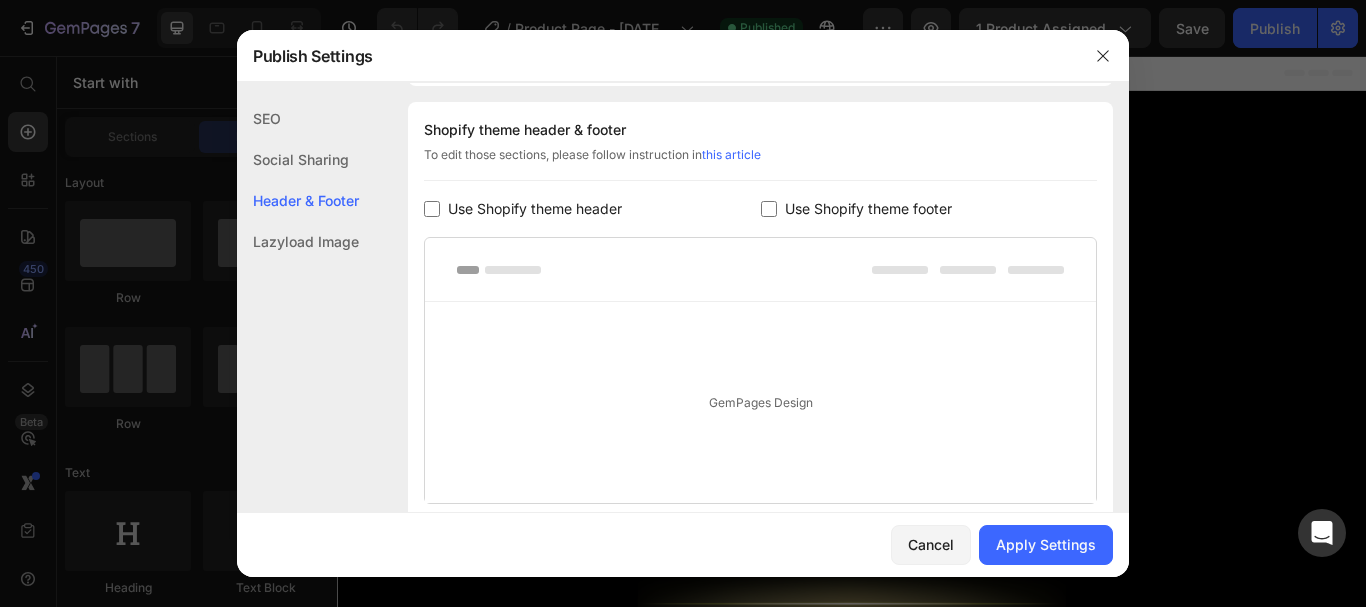 checkbox on "false" 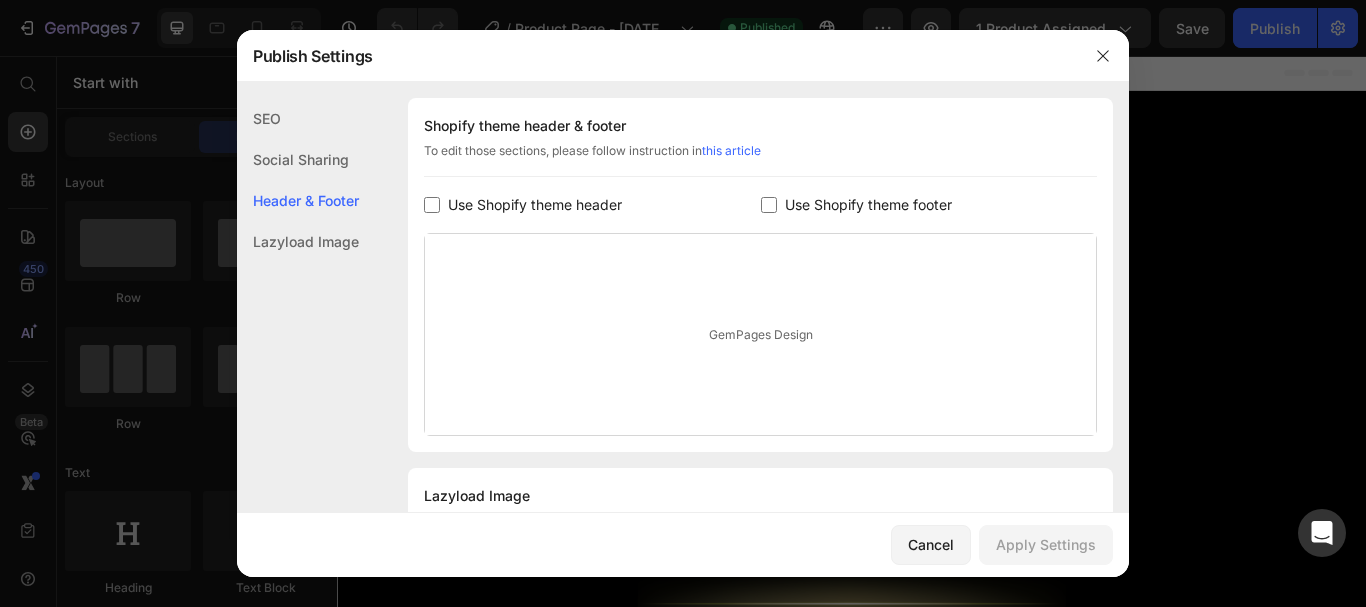 scroll, scrollTop: 292, scrollLeft: 0, axis: vertical 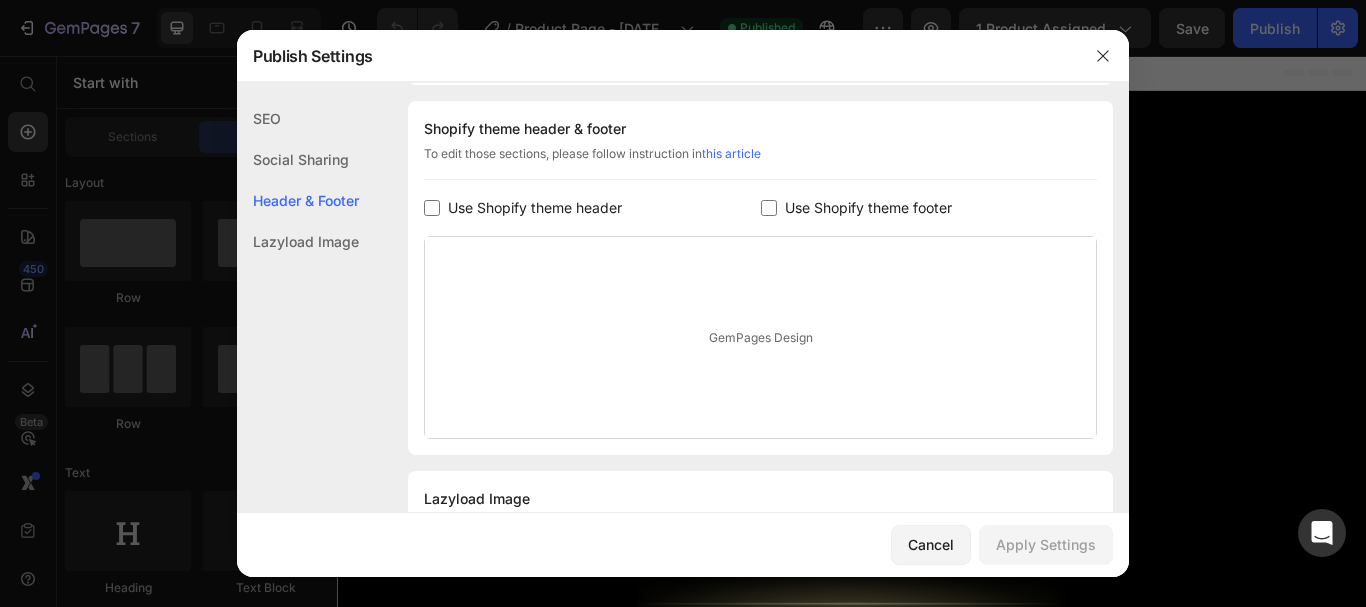 click on "GemPages Design" at bounding box center [760, 337] 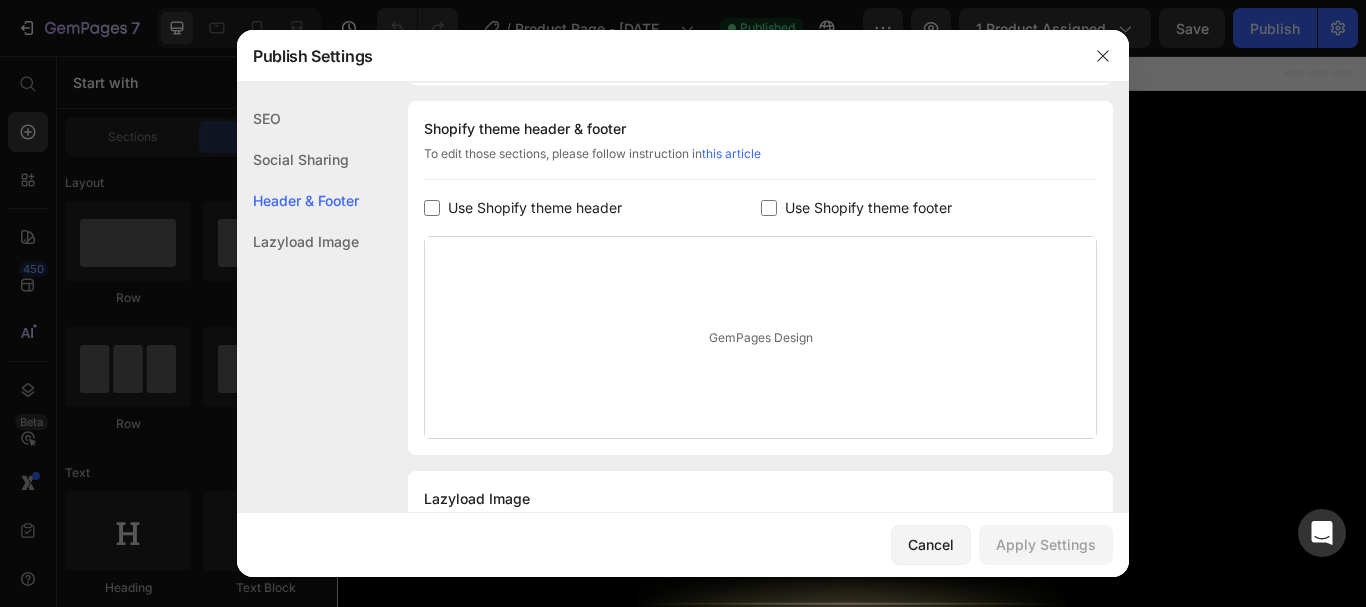 click at bounding box center (769, 208) 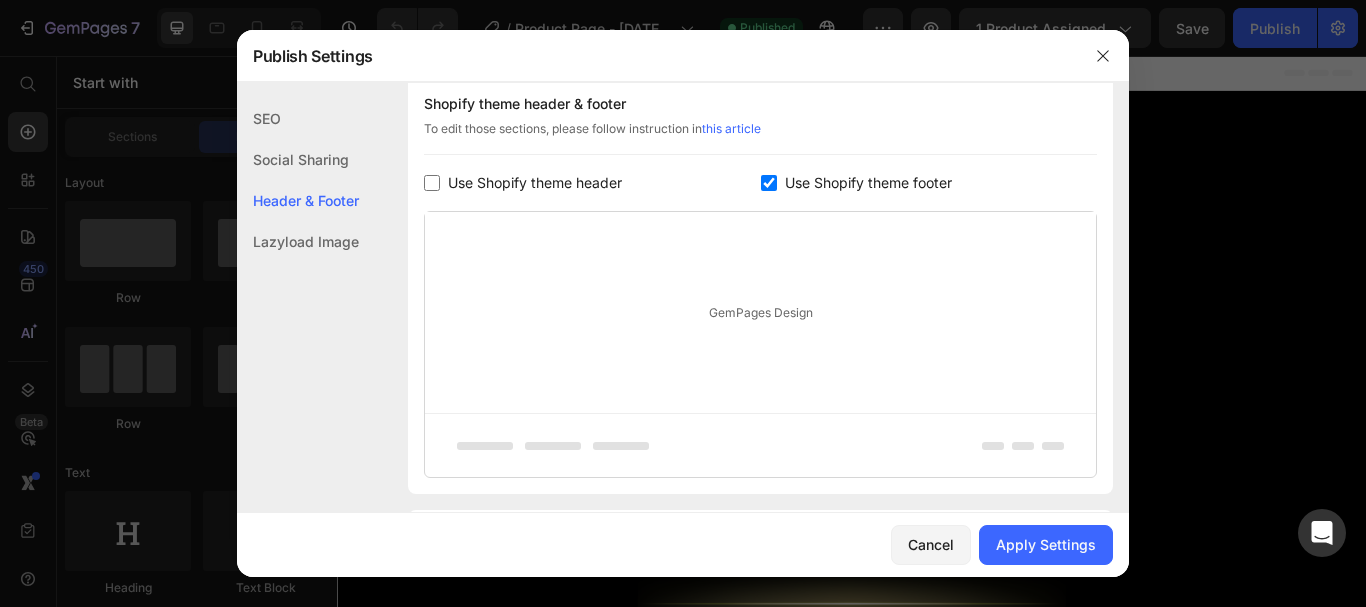 scroll, scrollTop: 315, scrollLeft: 0, axis: vertical 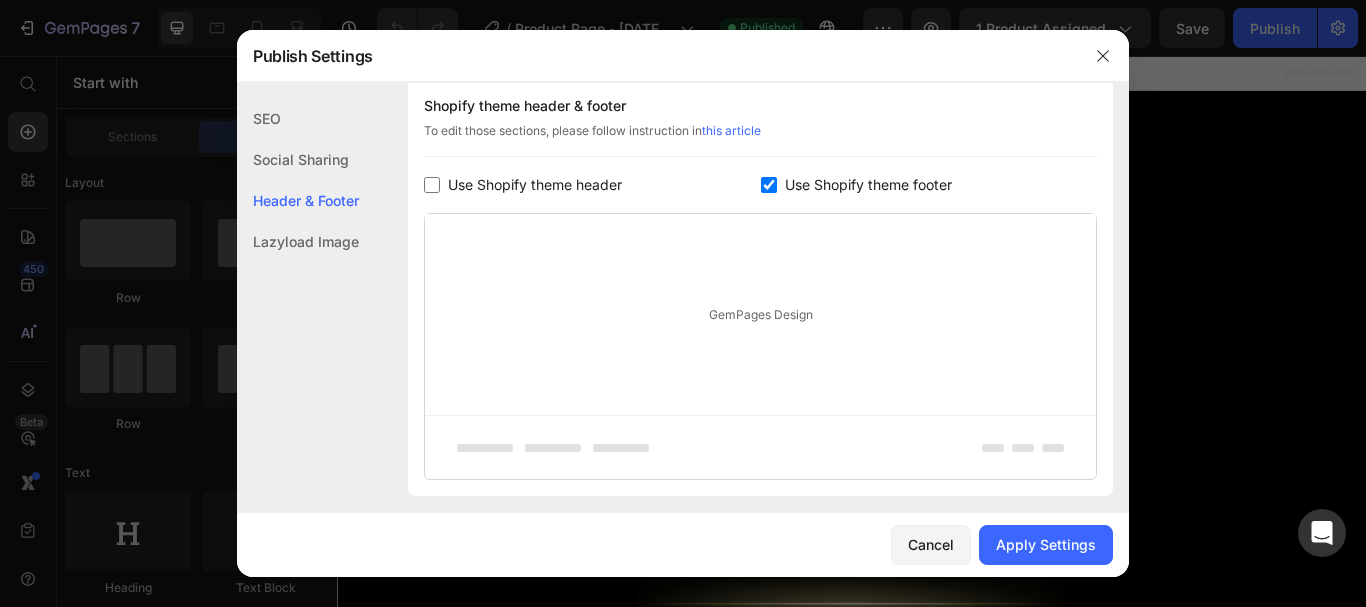 click on "Use Shopify theme footer" at bounding box center (929, 185) 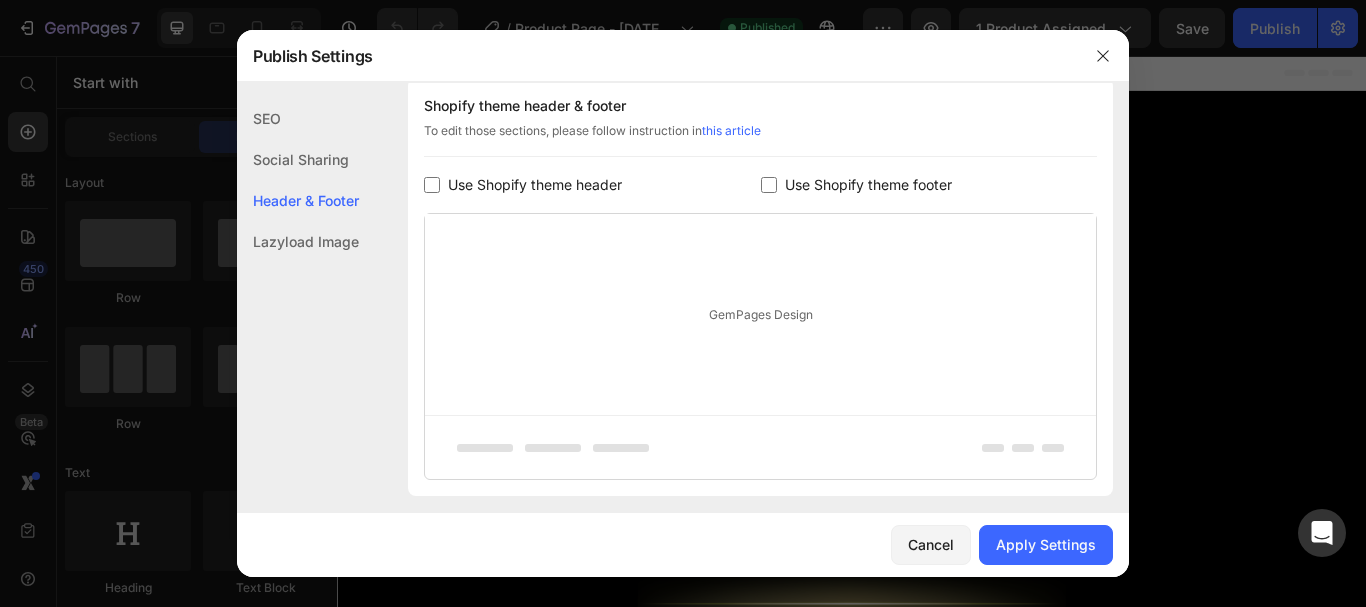 checkbox on "false" 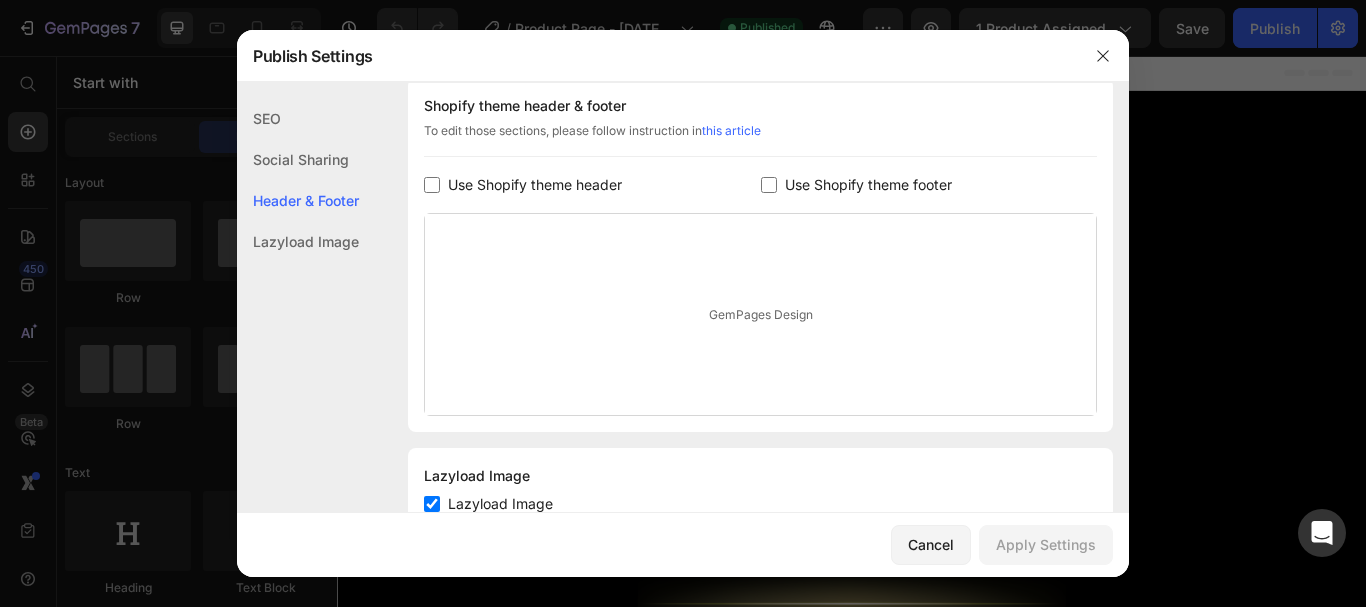 click on "GemPages Design" at bounding box center [760, 314] 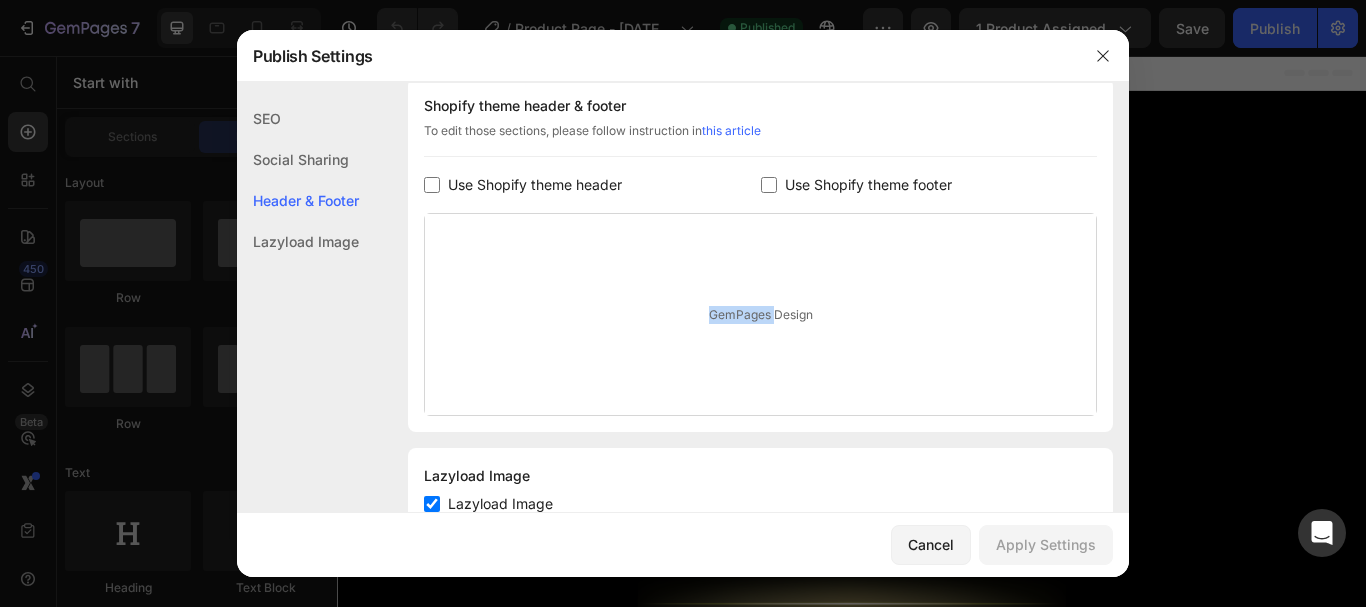 click on "GemPages Design" at bounding box center [760, 314] 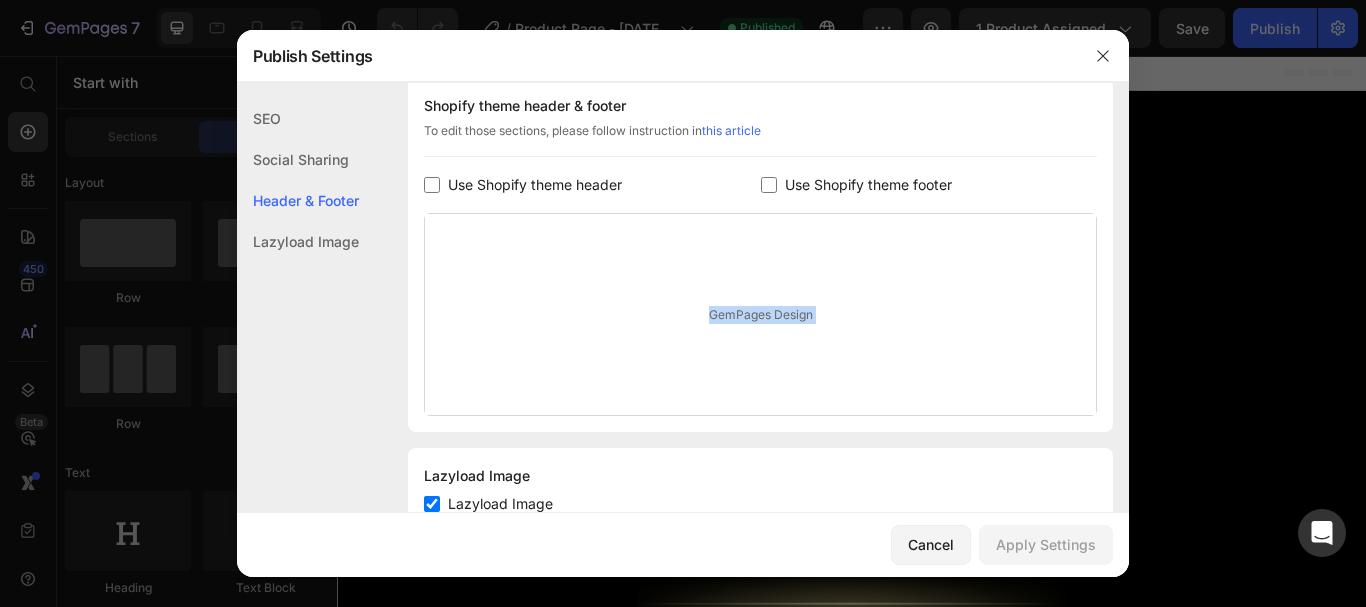 click on "GemPages Design" at bounding box center [760, 314] 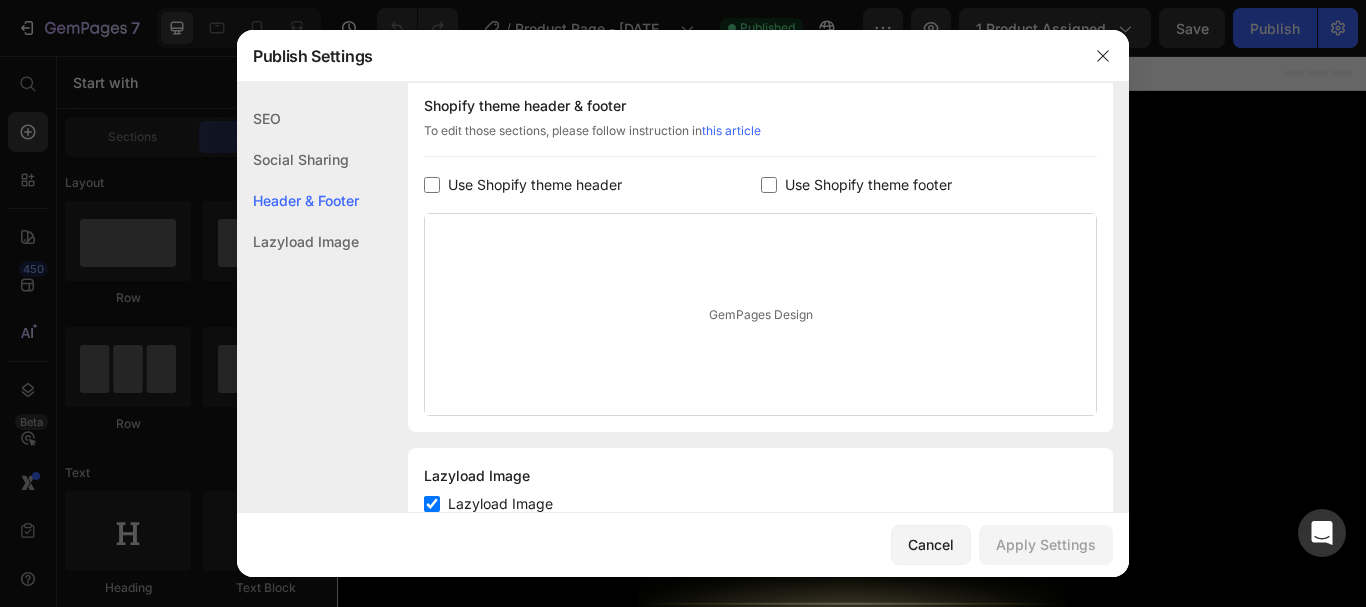click on "GemPages Design" at bounding box center [760, 314] 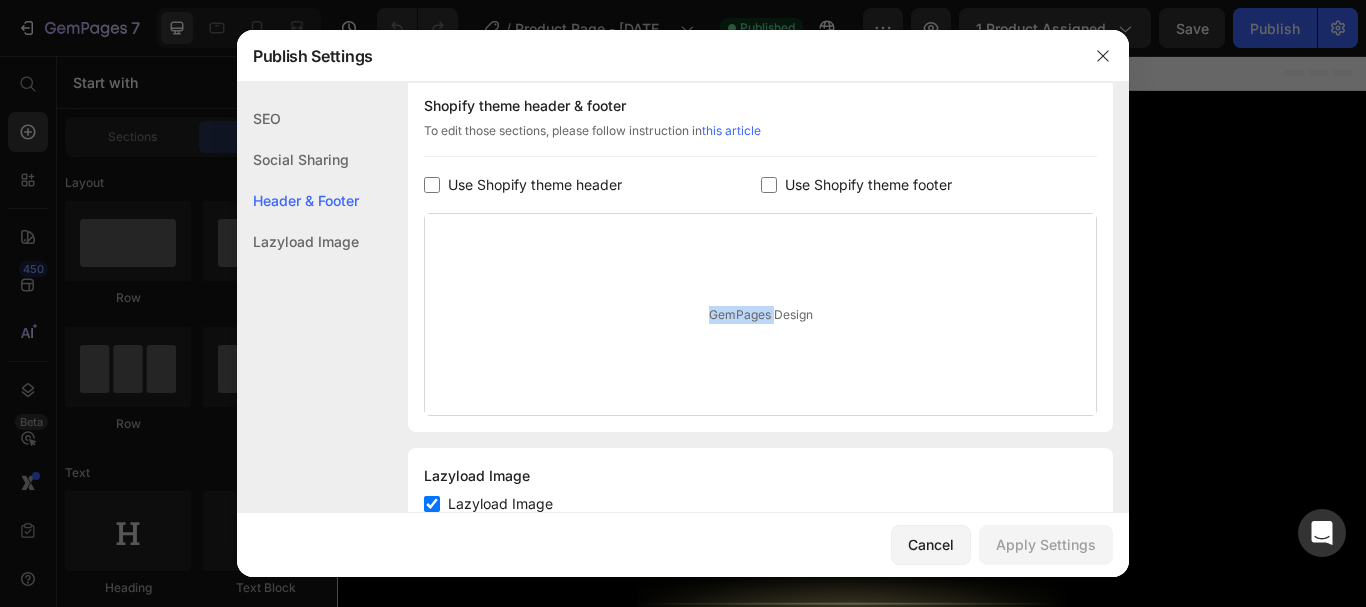 click on "GemPages Design" at bounding box center [760, 314] 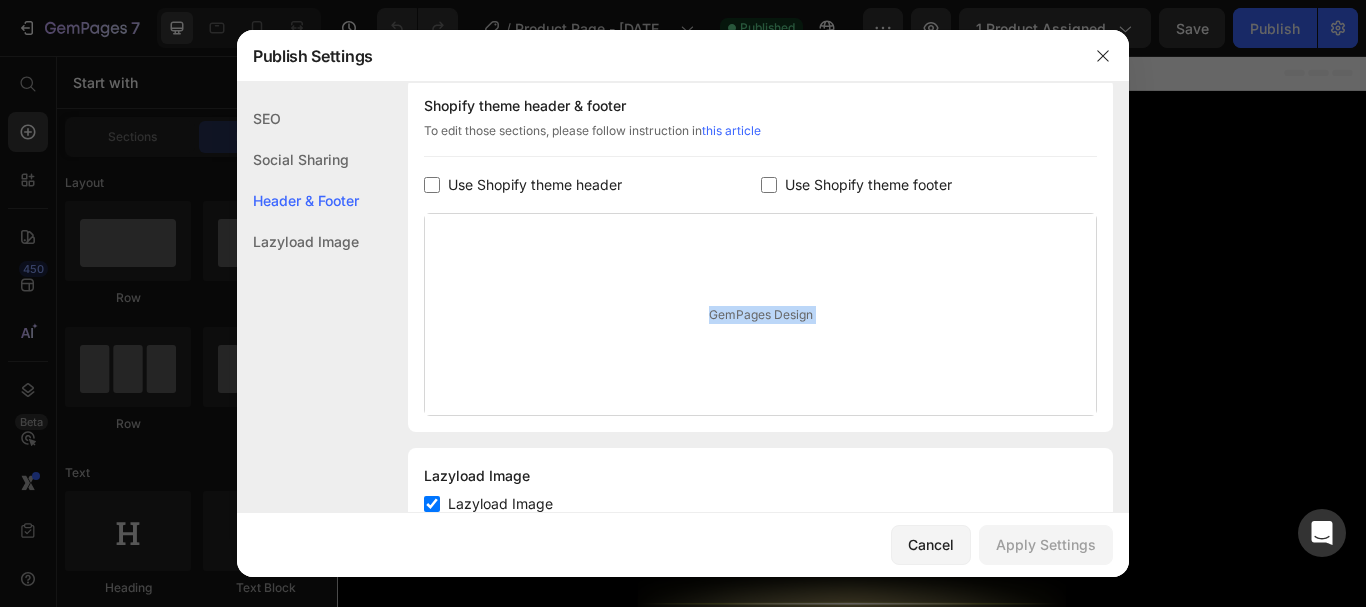 click on "GemPages Design" at bounding box center (760, 314) 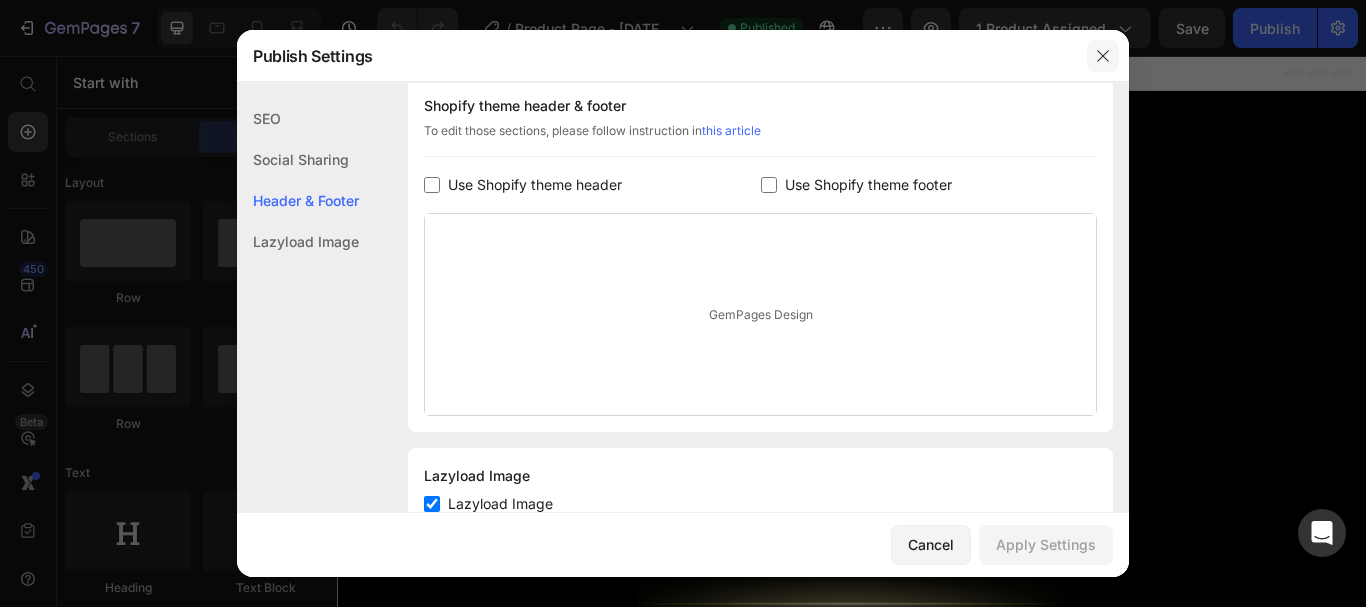 click 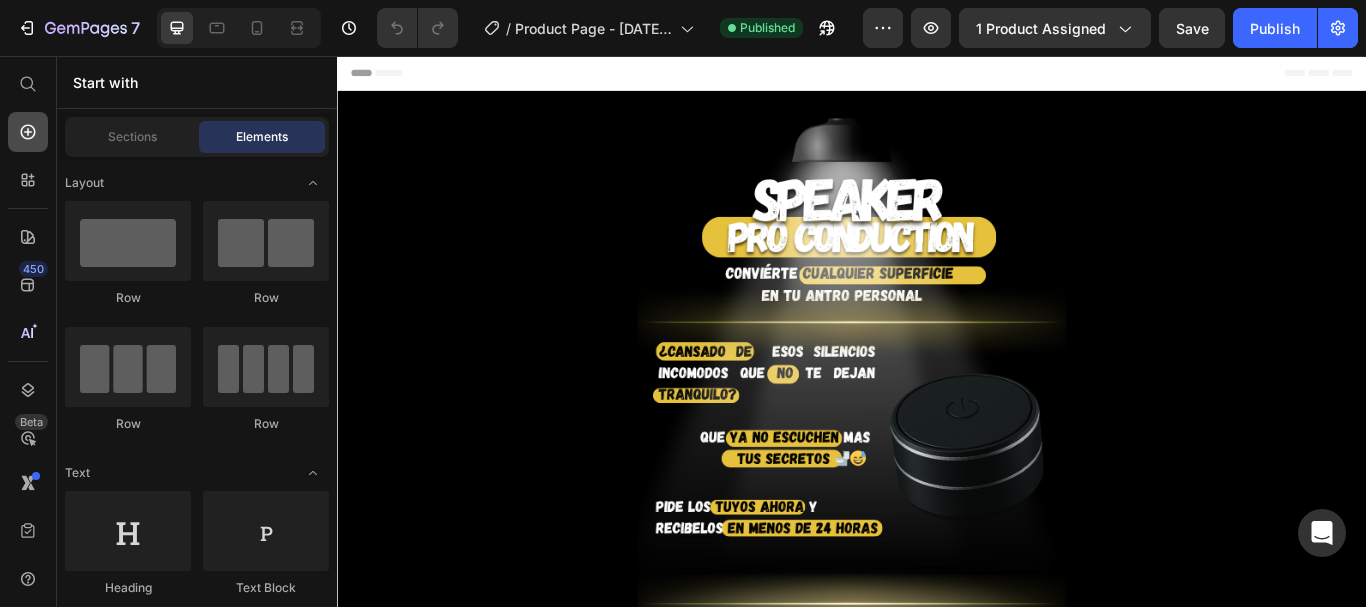 click 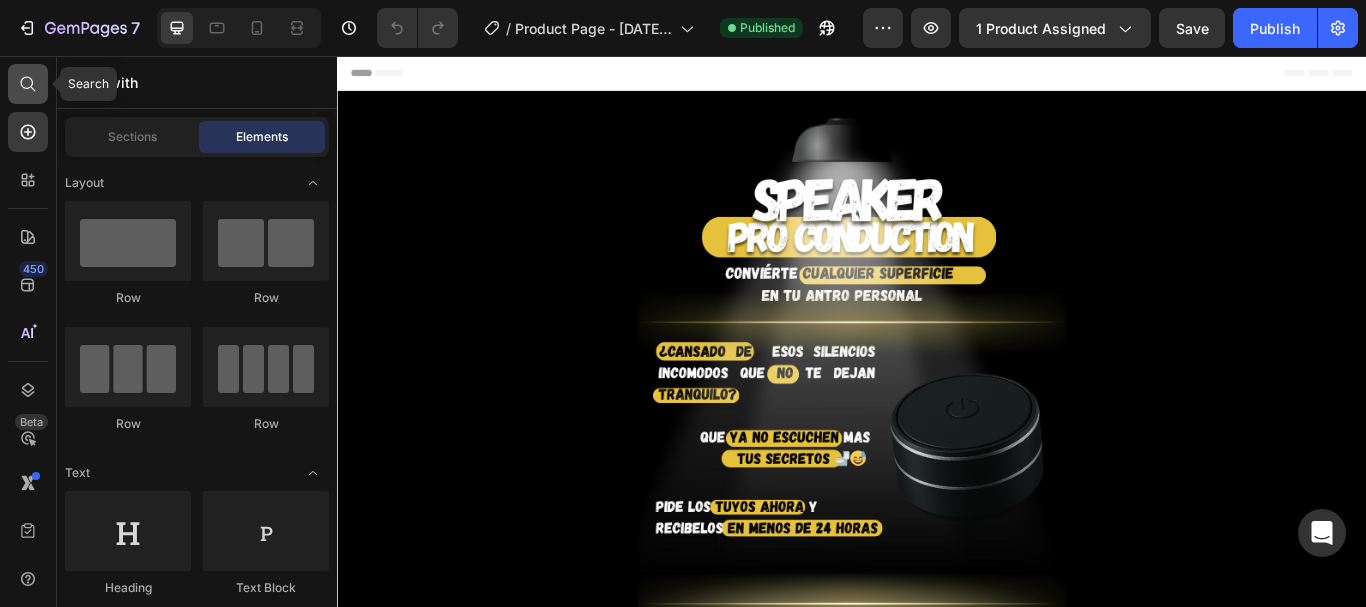 click 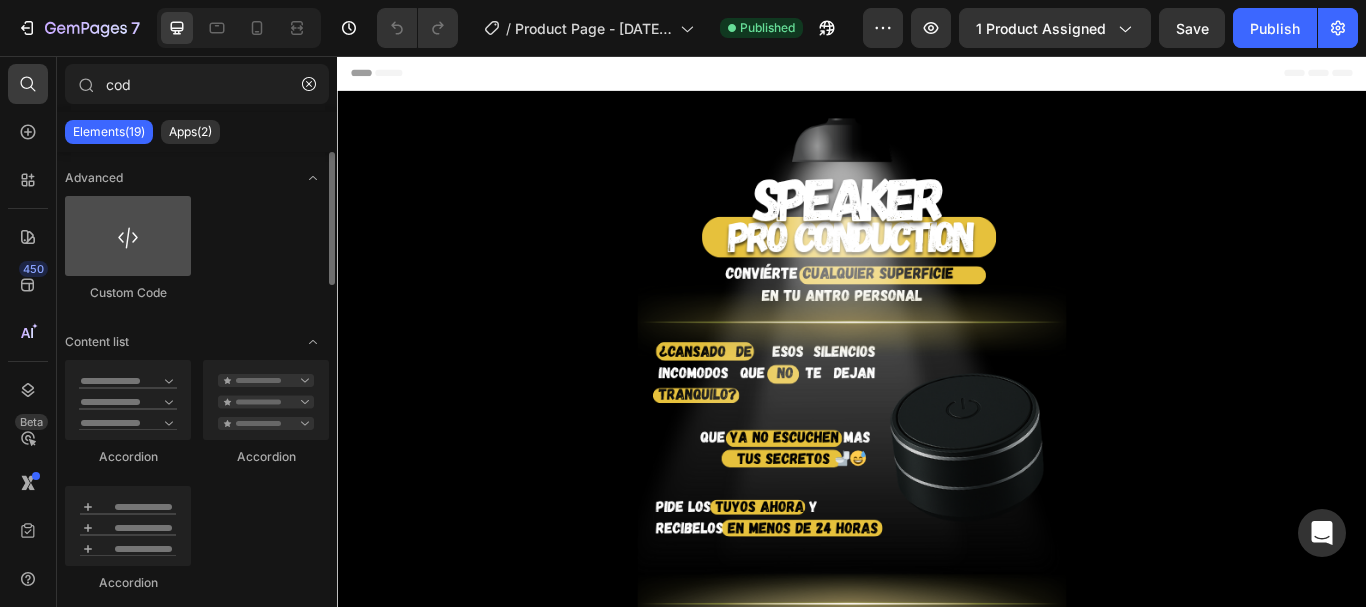 type on "cod" 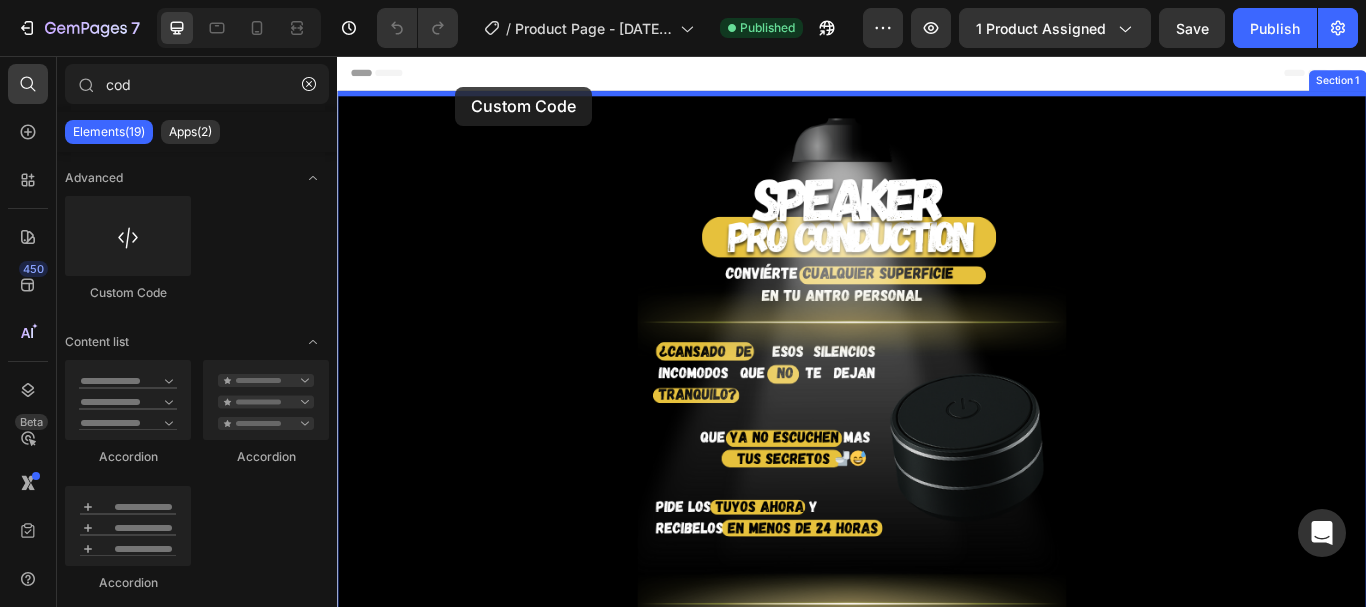 drag, startPoint x: 455, startPoint y: 296, endPoint x: 475, endPoint y: 92, distance: 204.97804 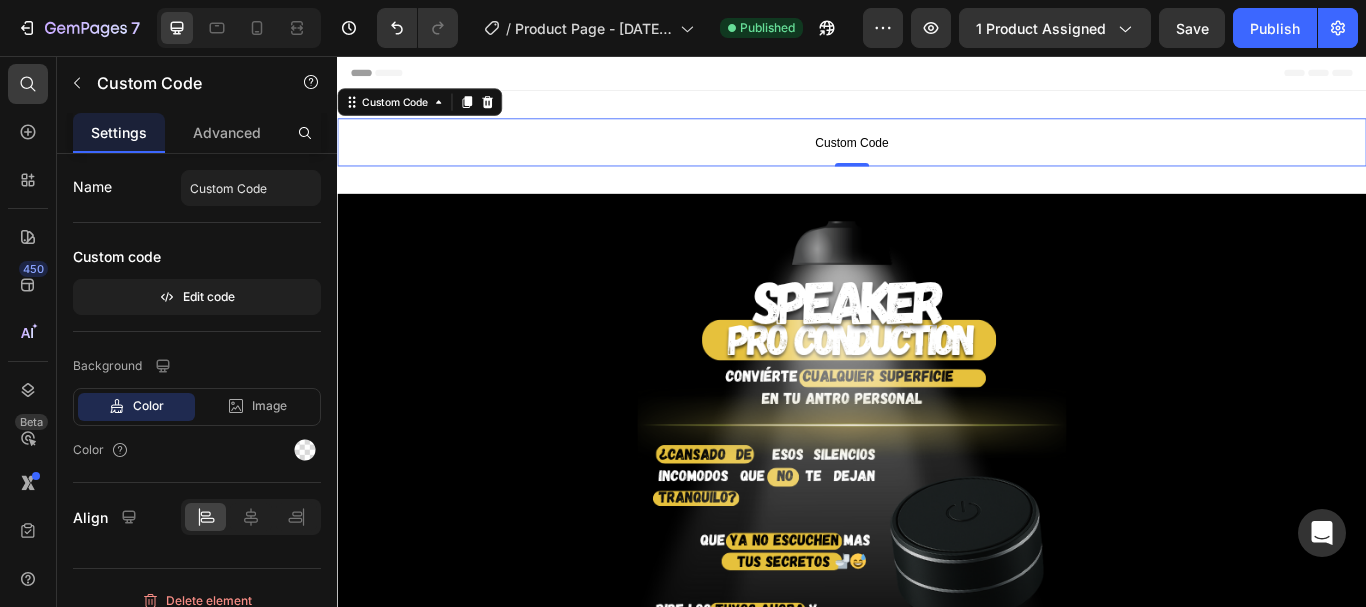 click on "Custom Code" at bounding box center (937, 157) 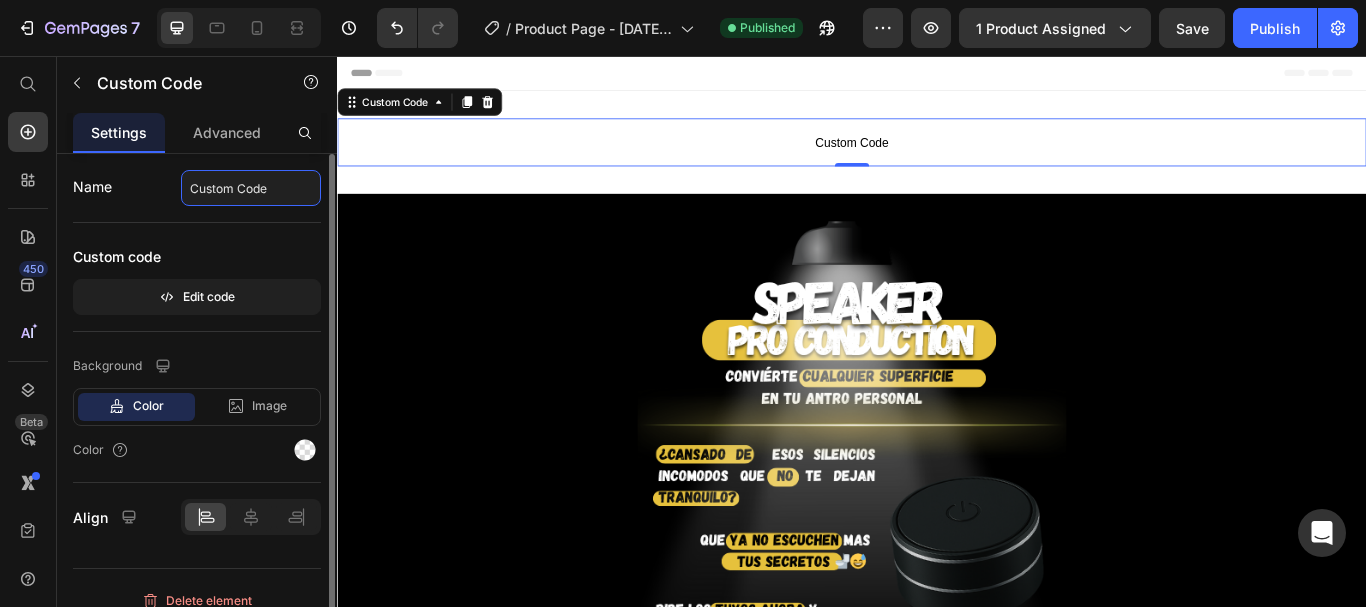 click on "Custom Code" 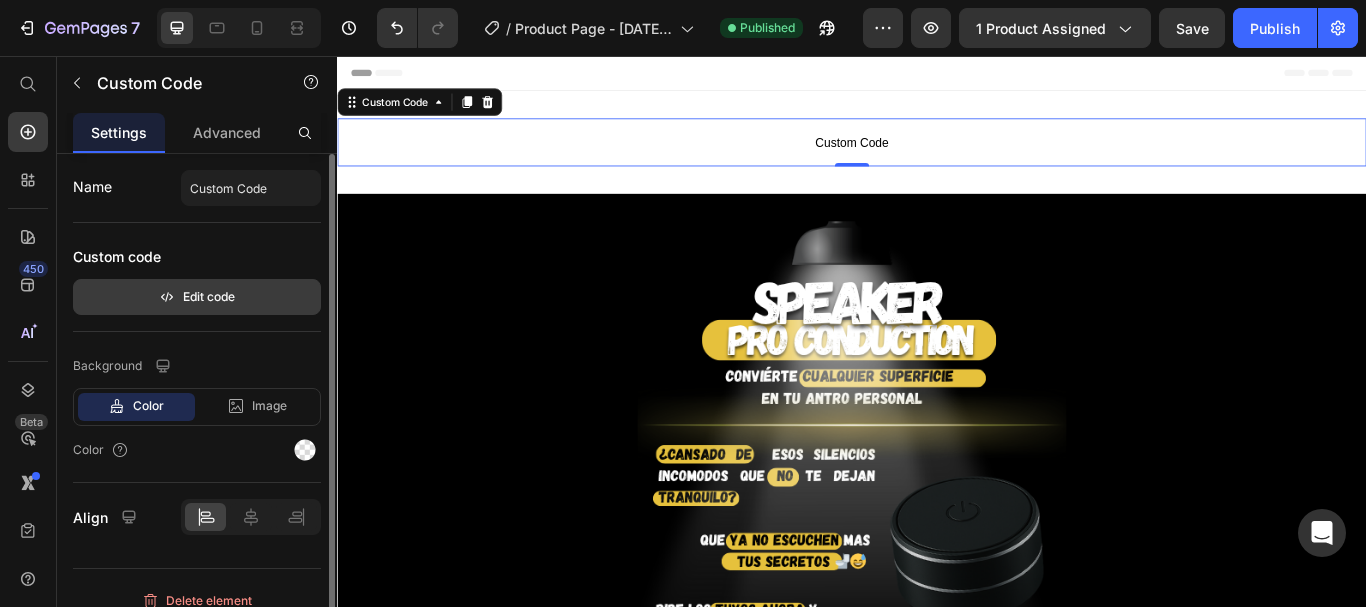 click on "Edit code" at bounding box center (197, 297) 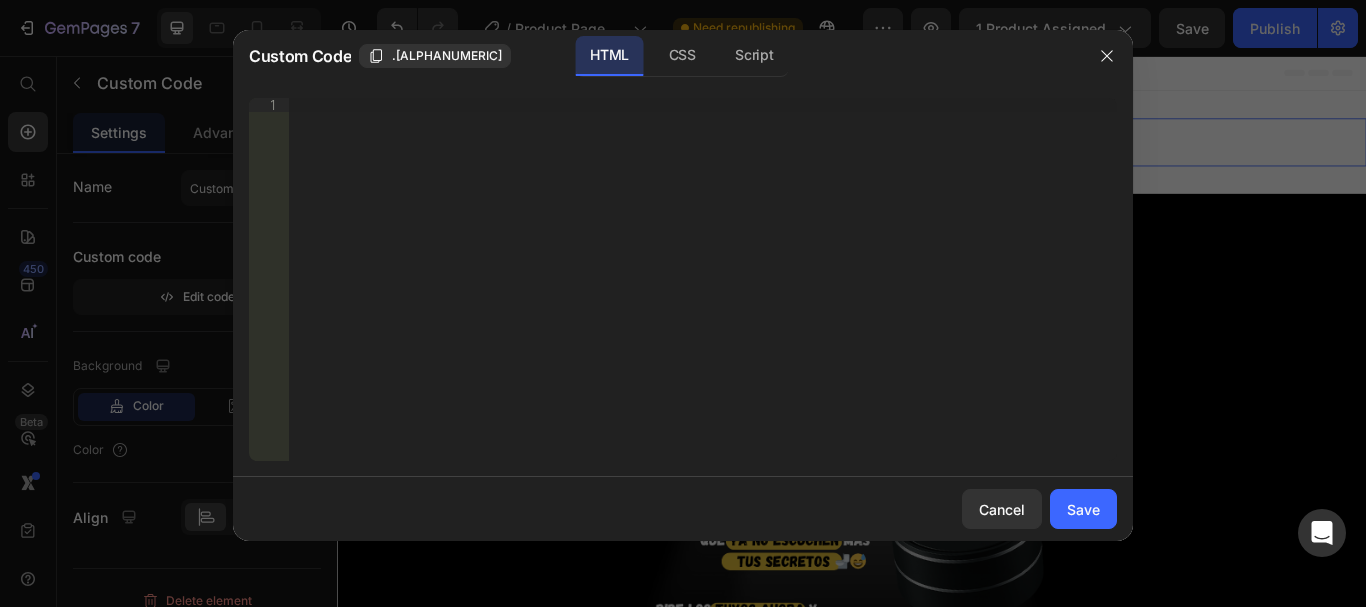 click on "Insert the 3rd-party installation code, HTML code, or Liquid code to display custom content." at bounding box center [703, 293] 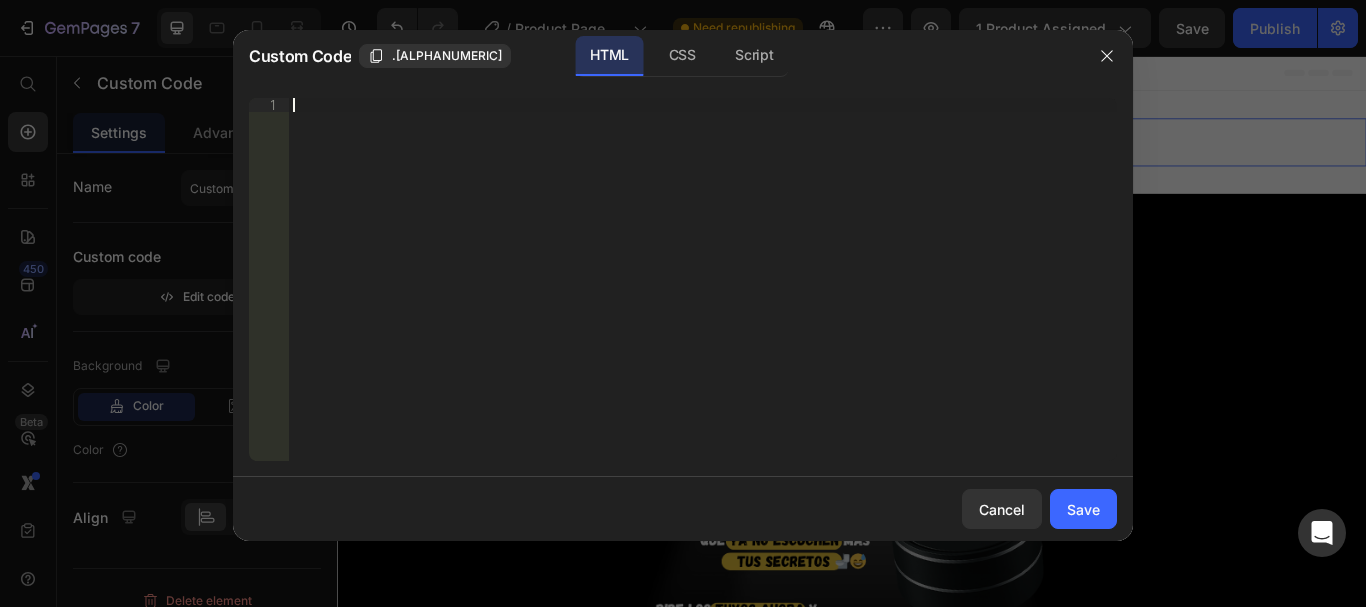 paste on "</script>" 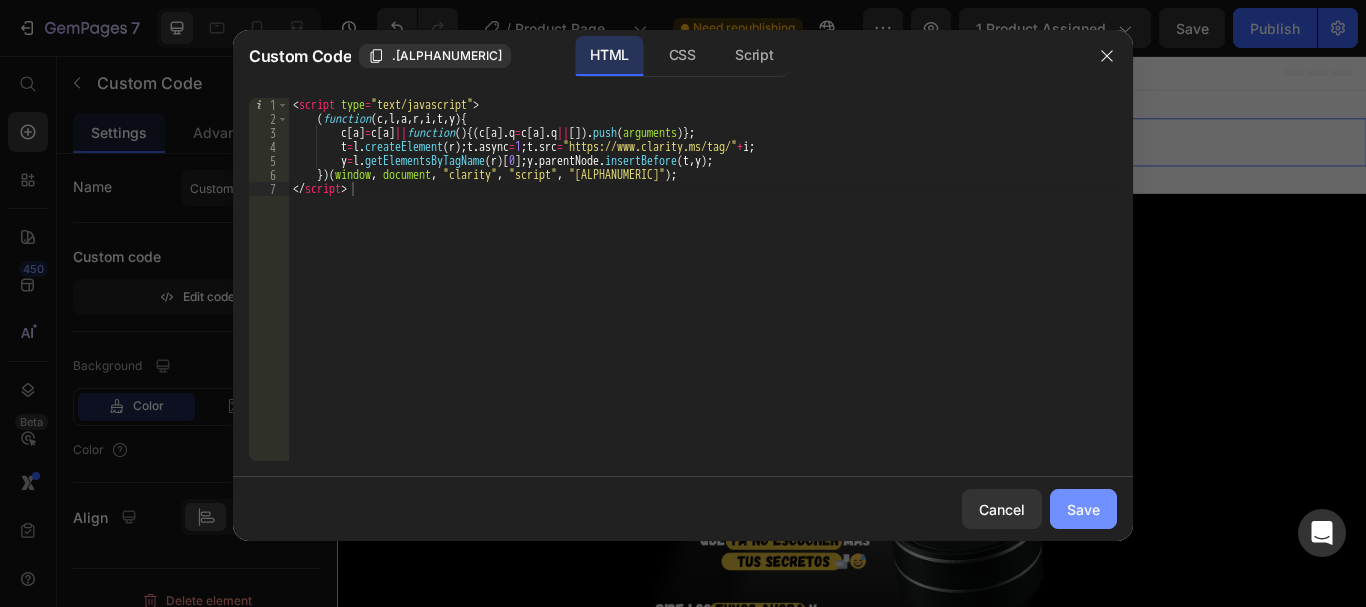 click on "Save" at bounding box center [1083, 509] 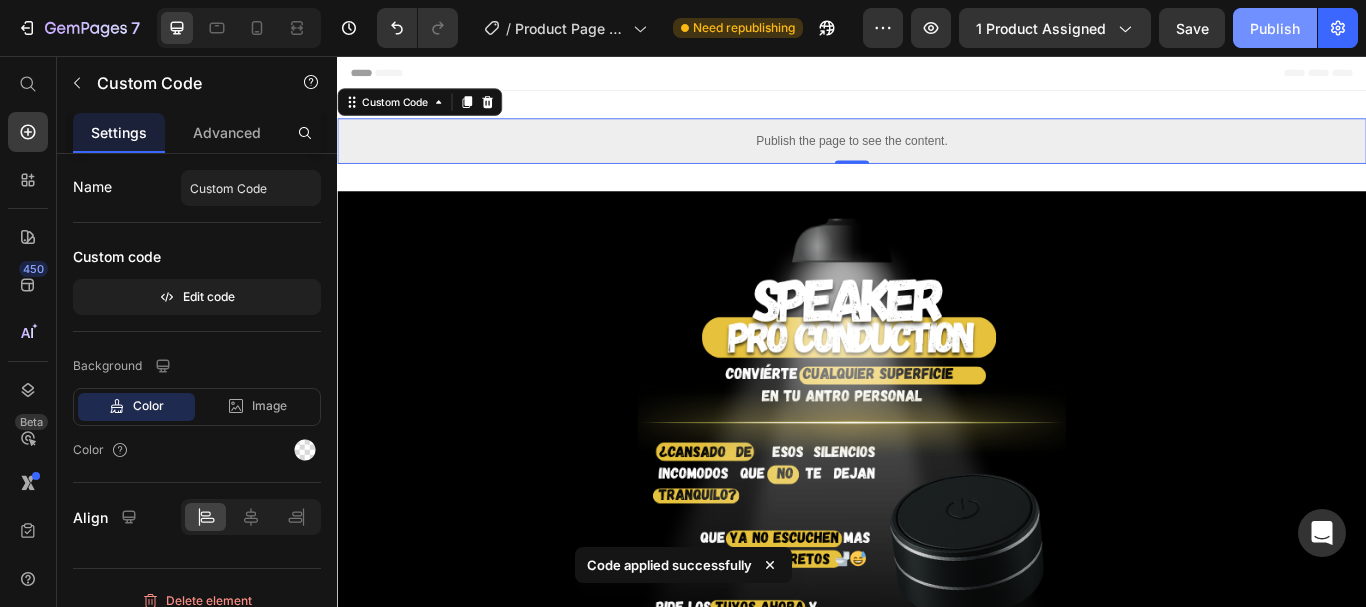 click on "Publish" at bounding box center (1275, 28) 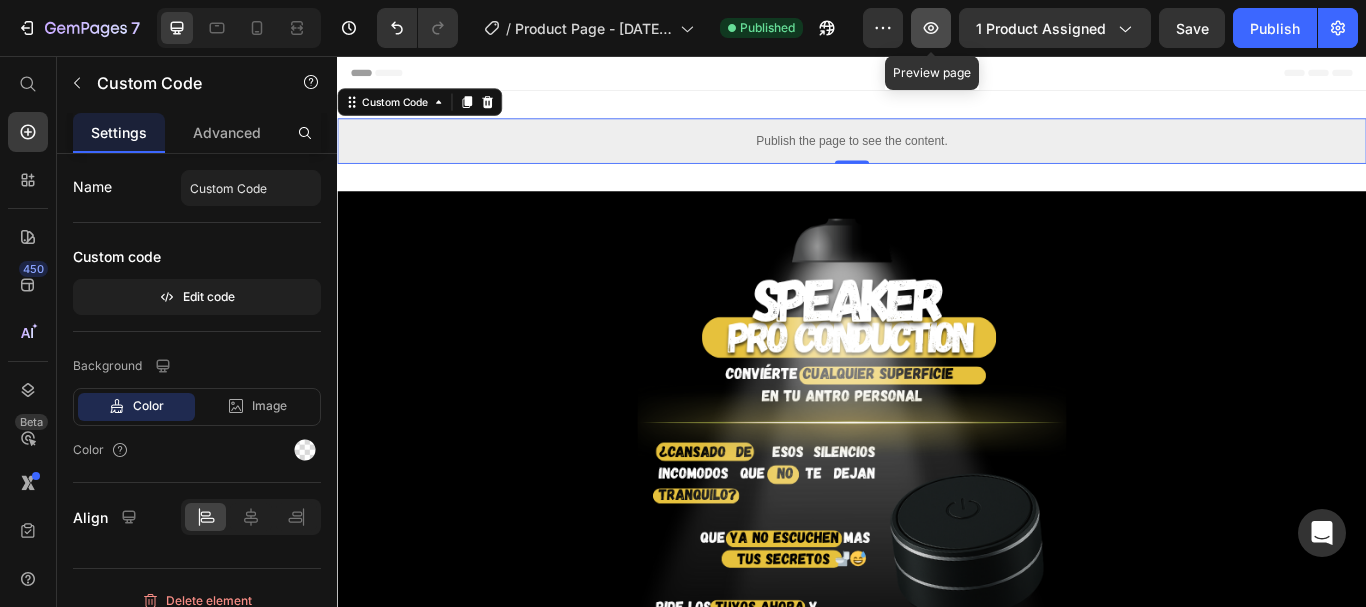 click 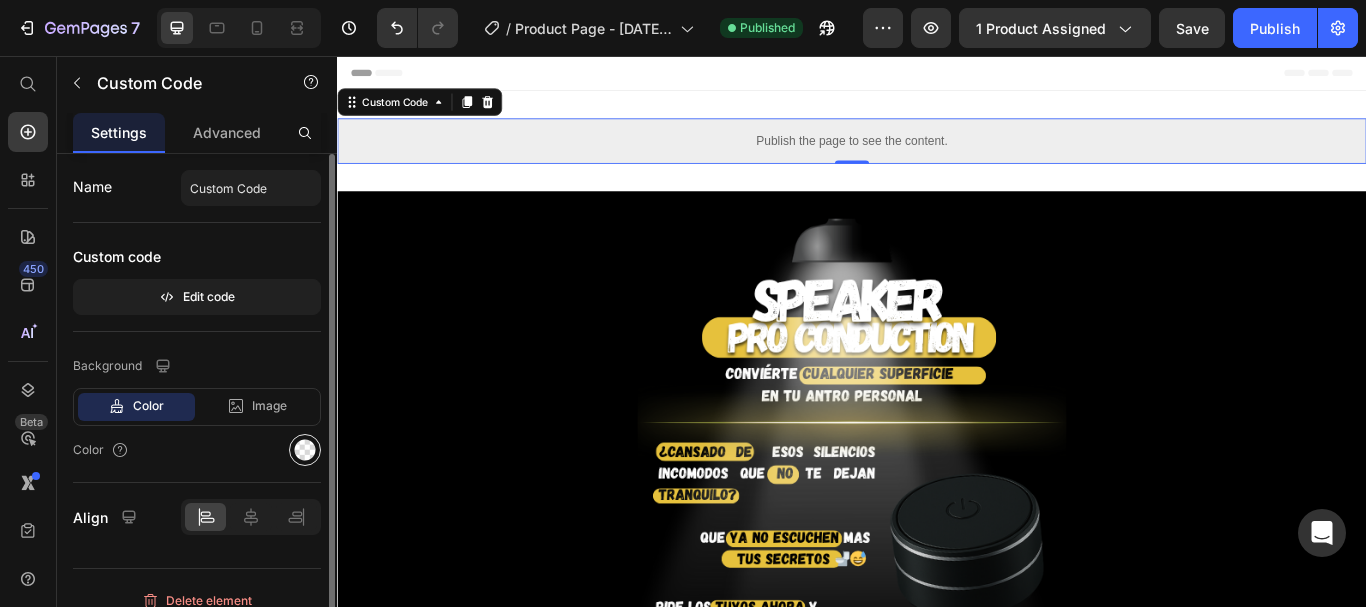 click at bounding box center (305, 450) 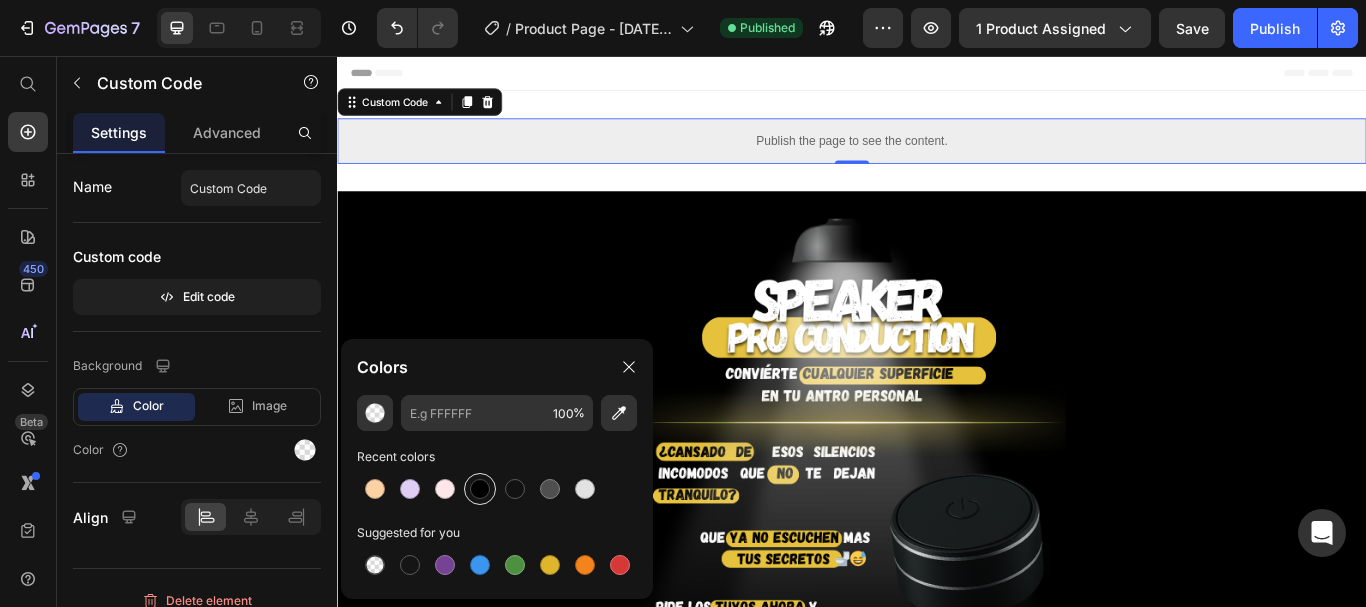 click at bounding box center (480, 489) 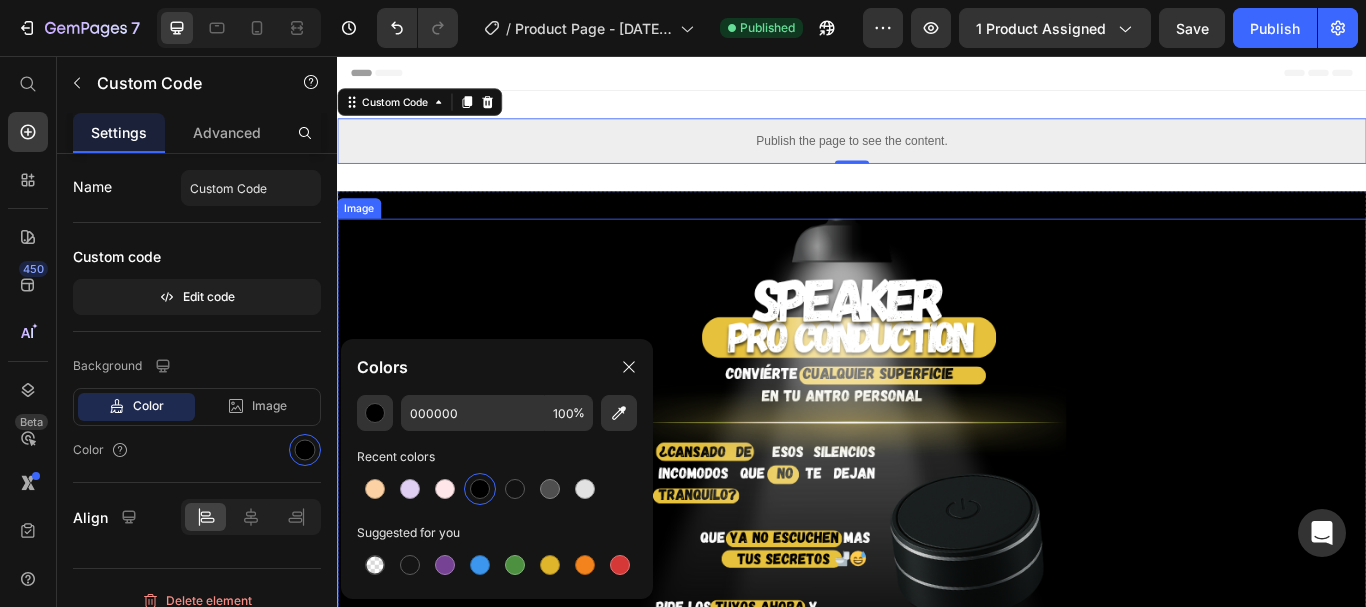 click at bounding box center (937, 690) 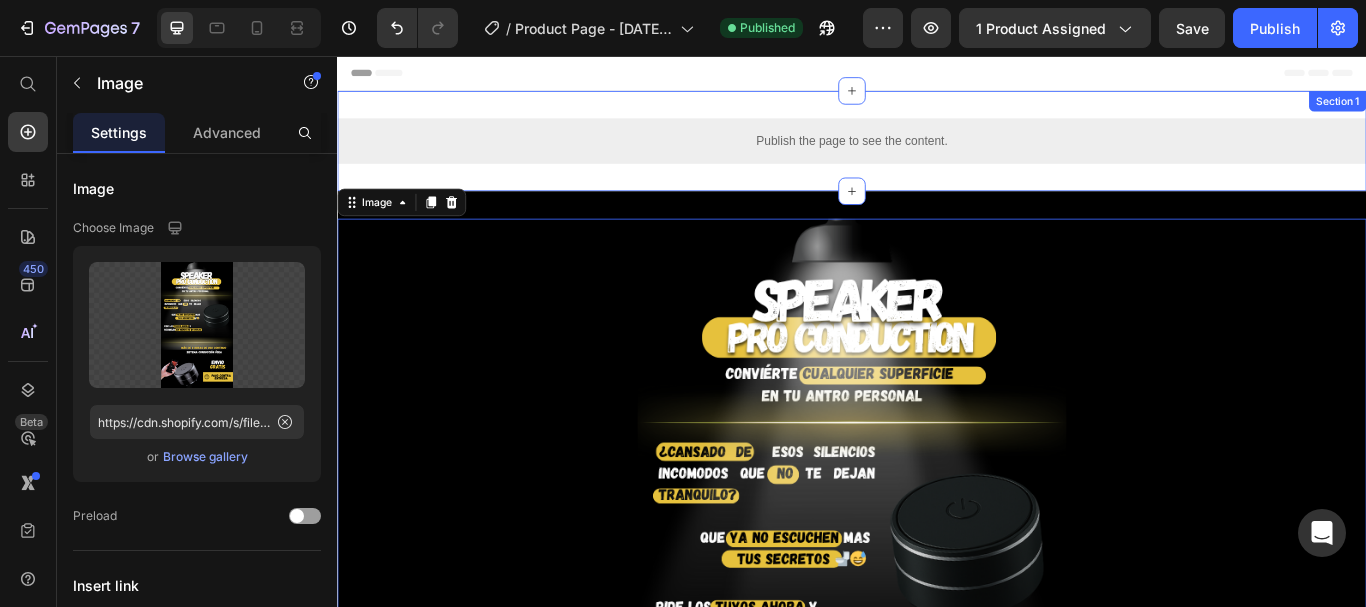 click on "Publish the page to see the content.
Custom Code Section 1" at bounding box center (937, 155) 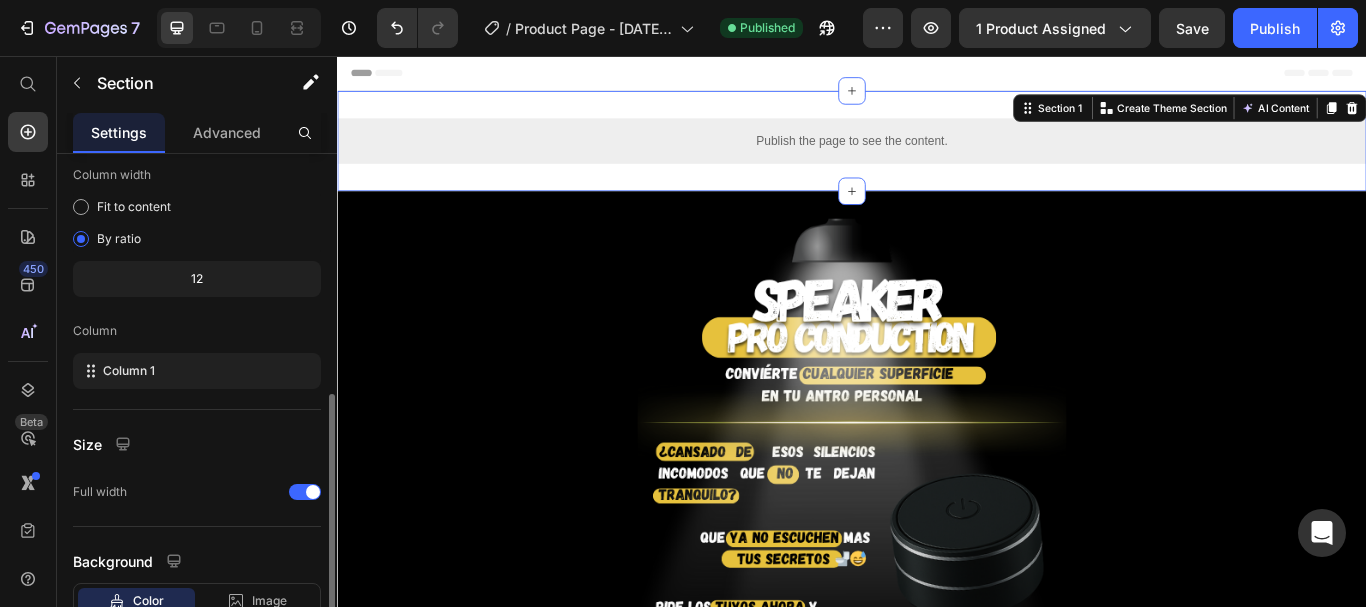 scroll, scrollTop: 298, scrollLeft: 0, axis: vertical 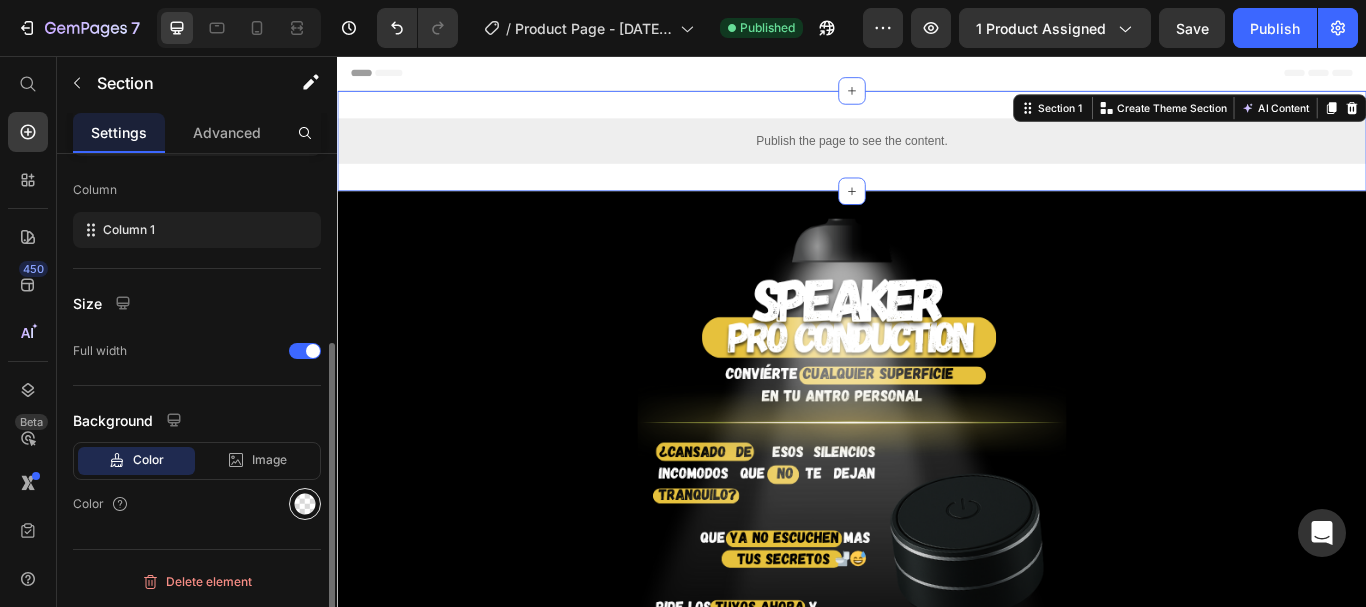 click at bounding box center (305, 504) 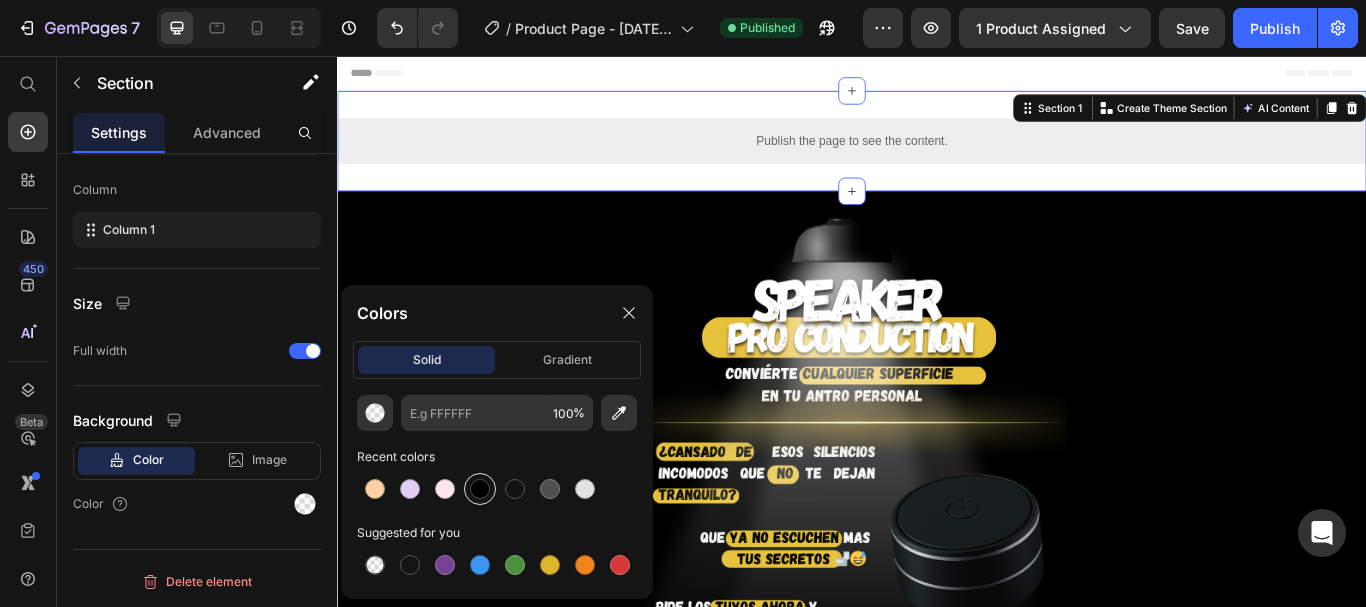 click at bounding box center [480, 489] 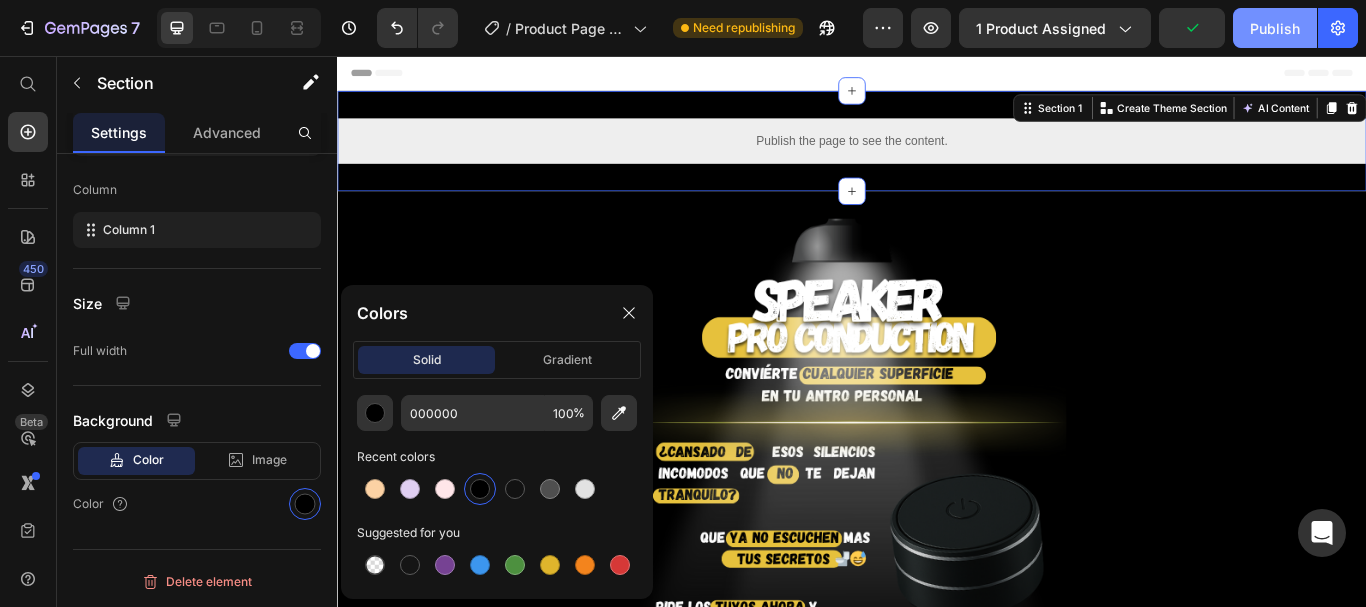 click on "Publish" at bounding box center [1275, 28] 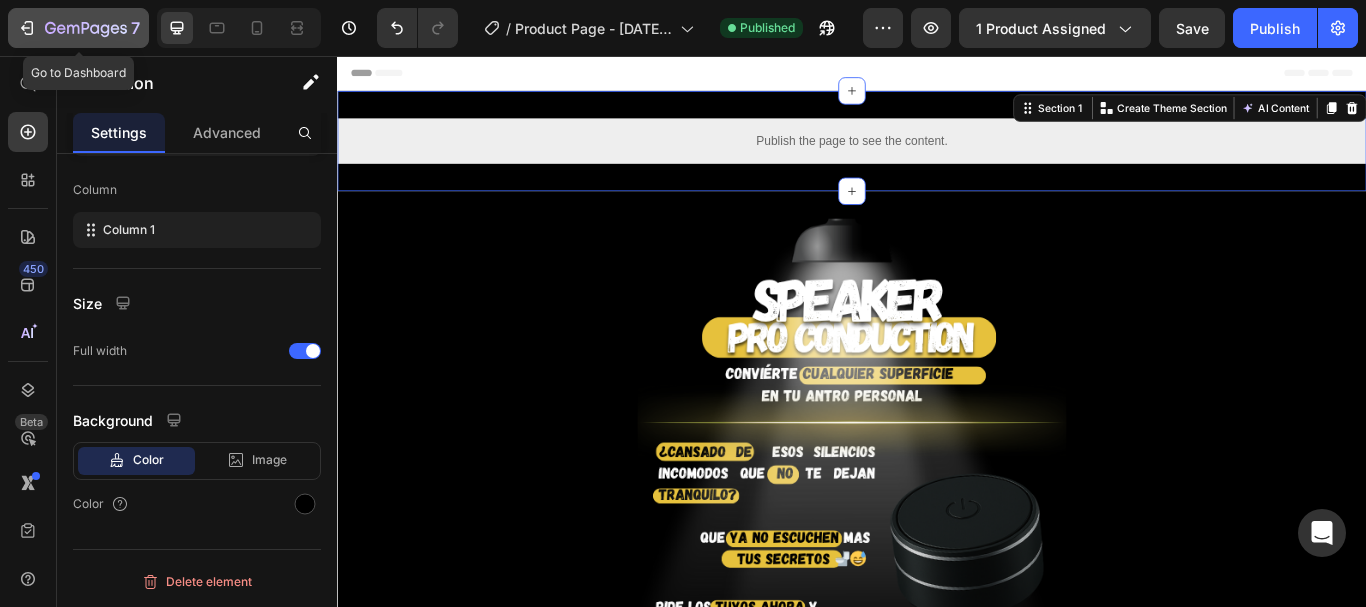 click 